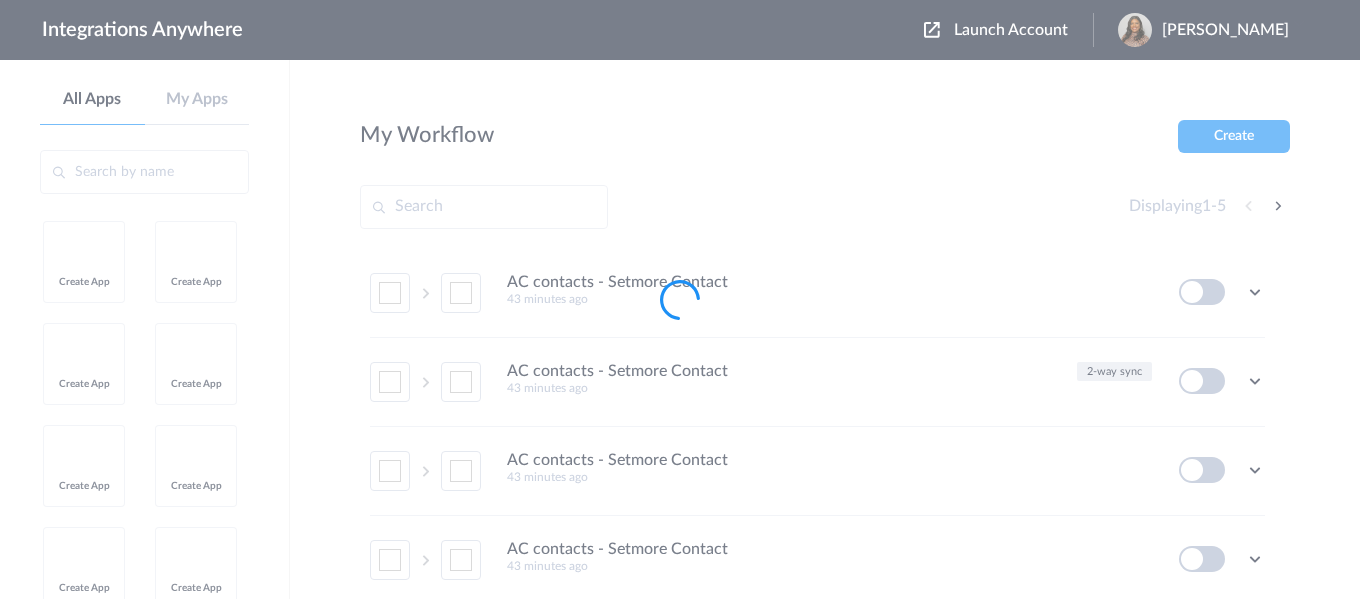 scroll, scrollTop: 0, scrollLeft: 0, axis: both 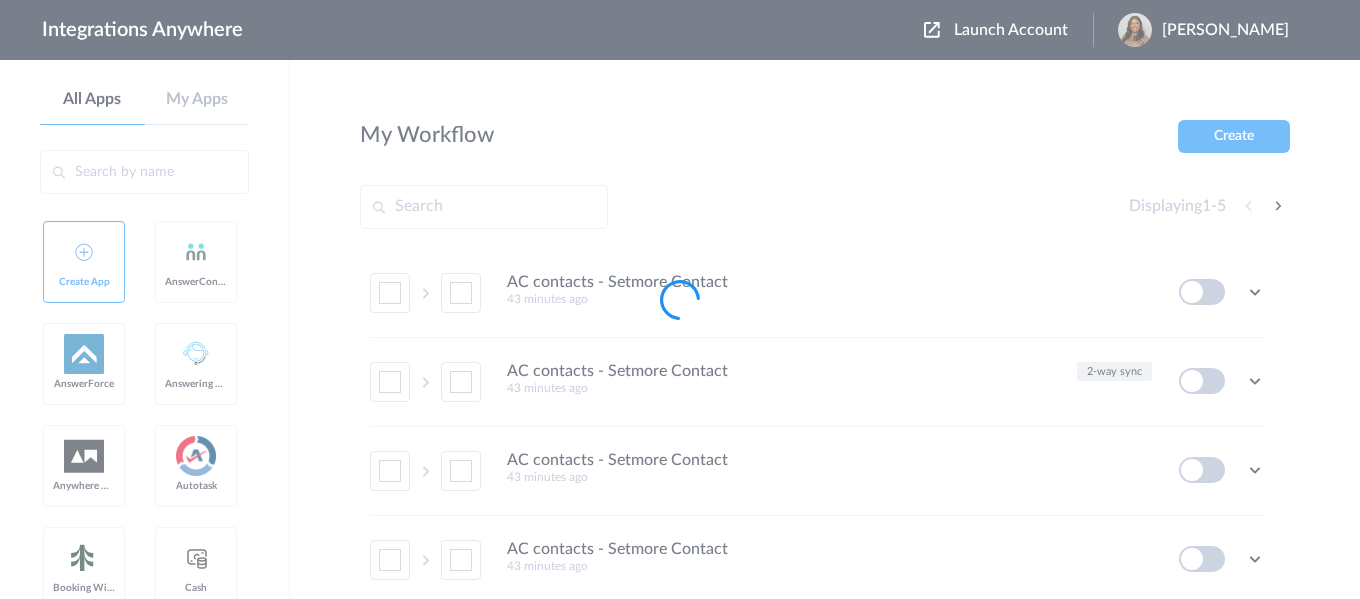 click at bounding box center [680, 299] 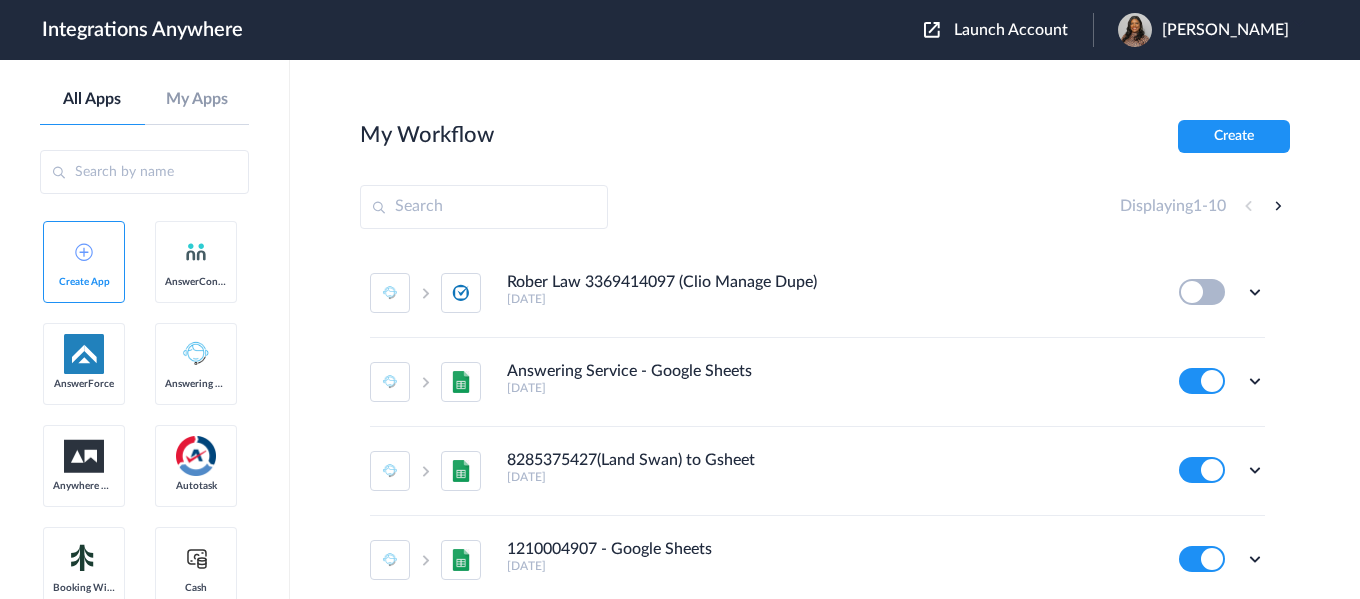 click on "Launch Account" at bounding box center (1011, 30) 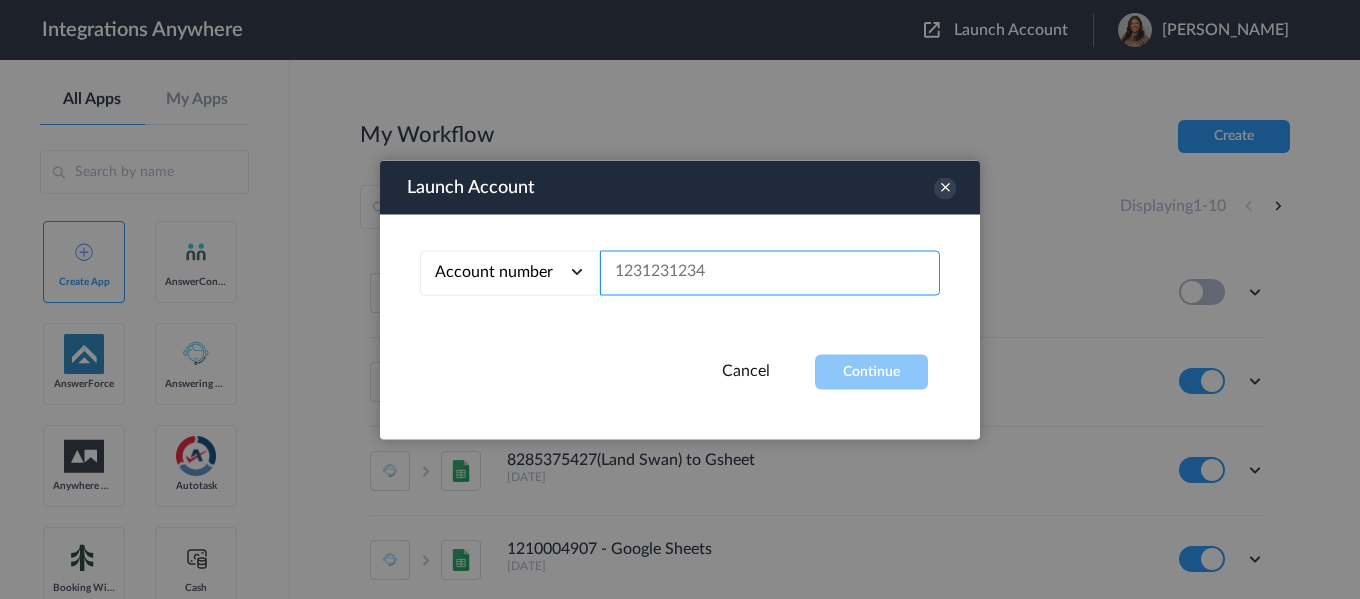 paste on "8175275990" 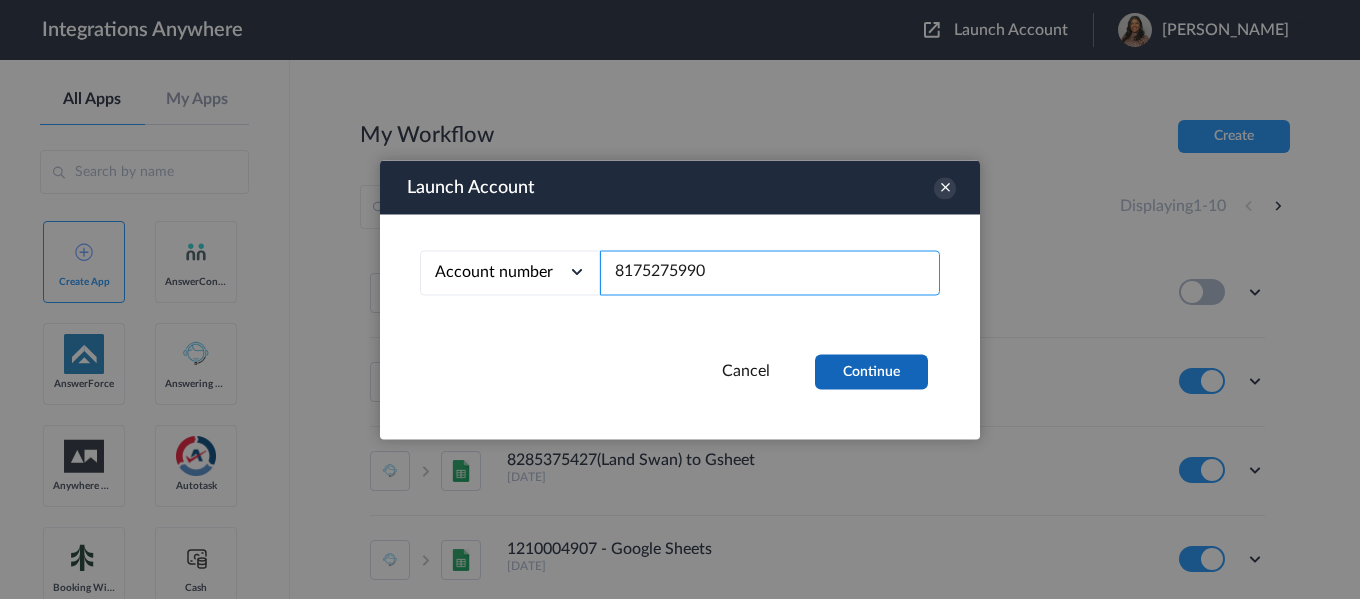 type on "8175275990" 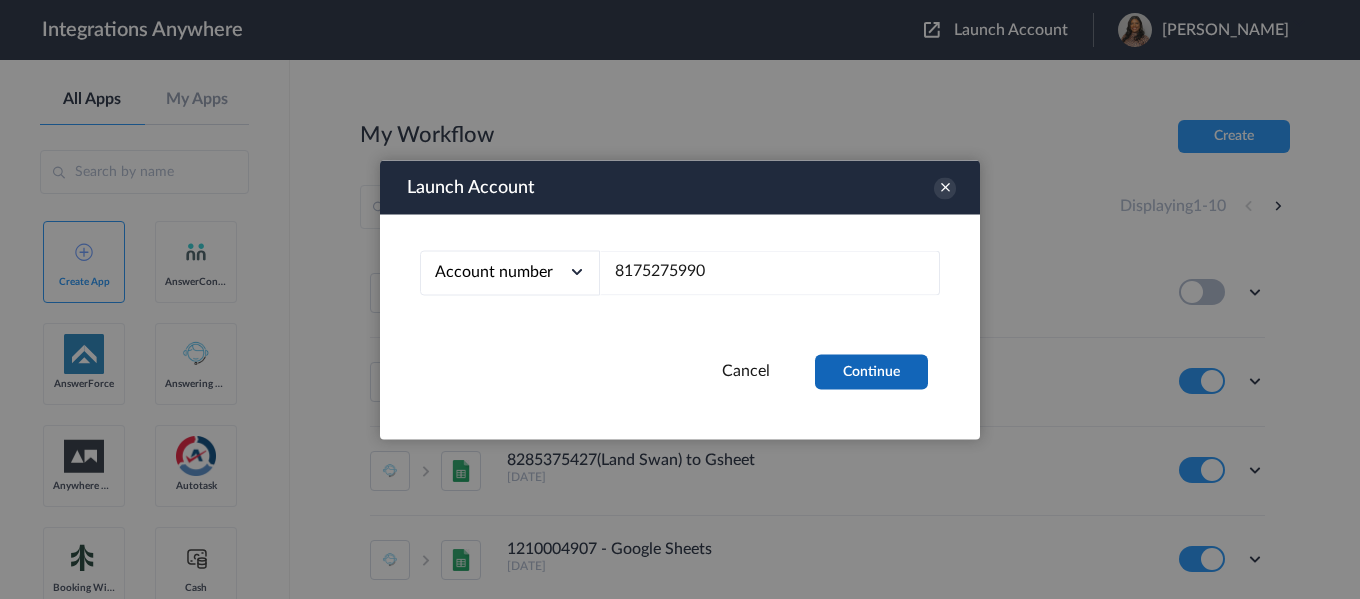 click on "Continue" at bounding box center (871, 371) 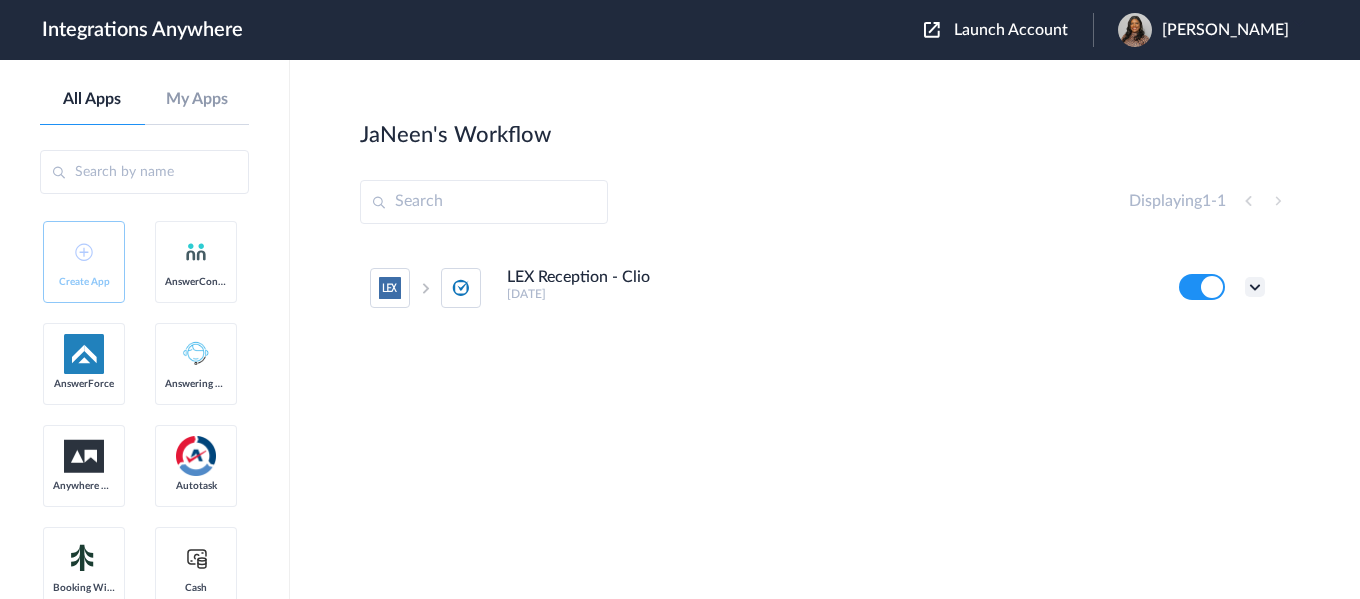 click at bounding box center (1255, 287) 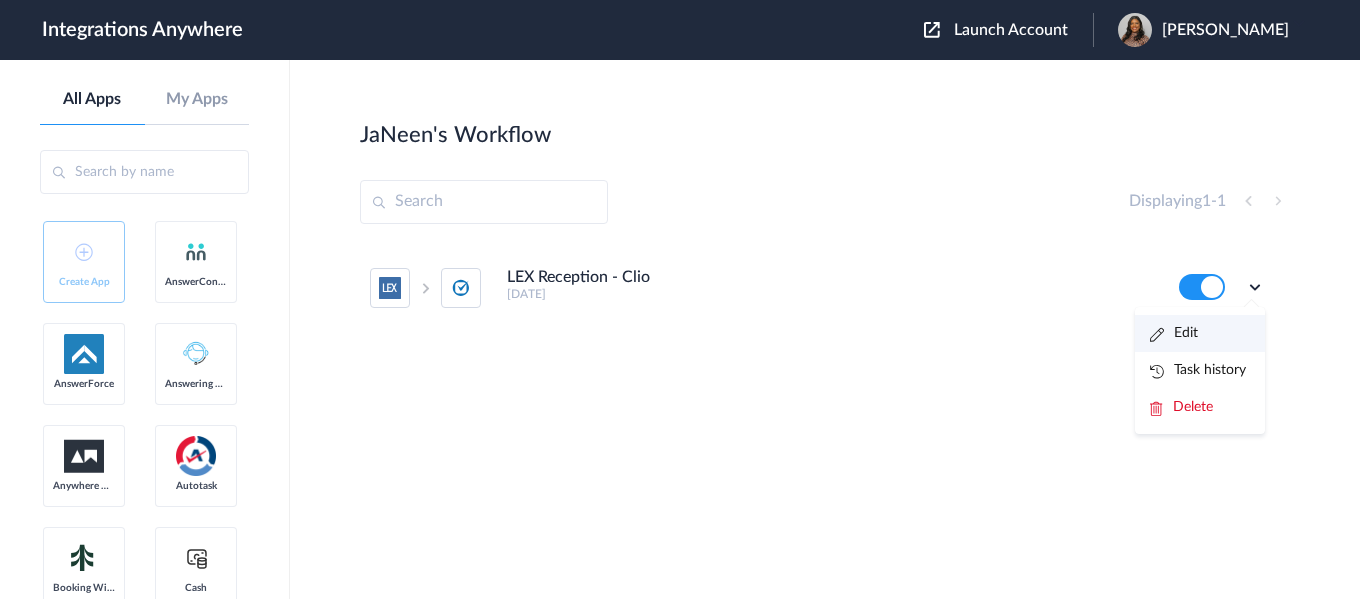 click on "Edit" at bounding box center [1200, 333] 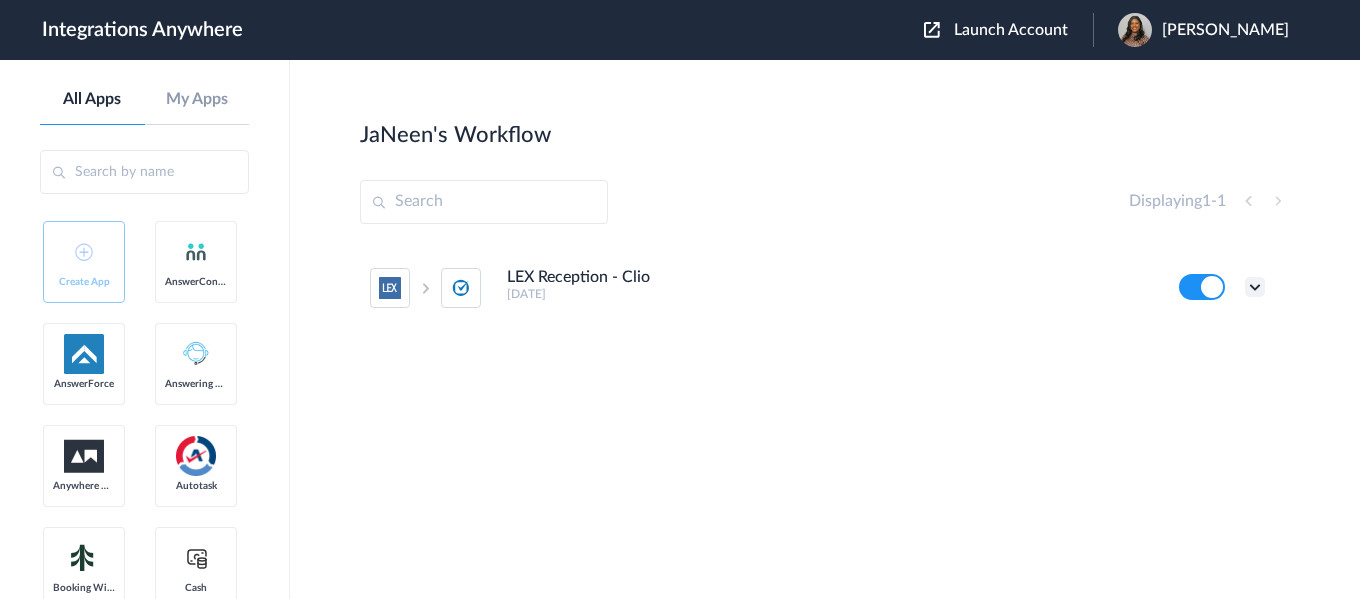 click at bounding box center (1255, 287) 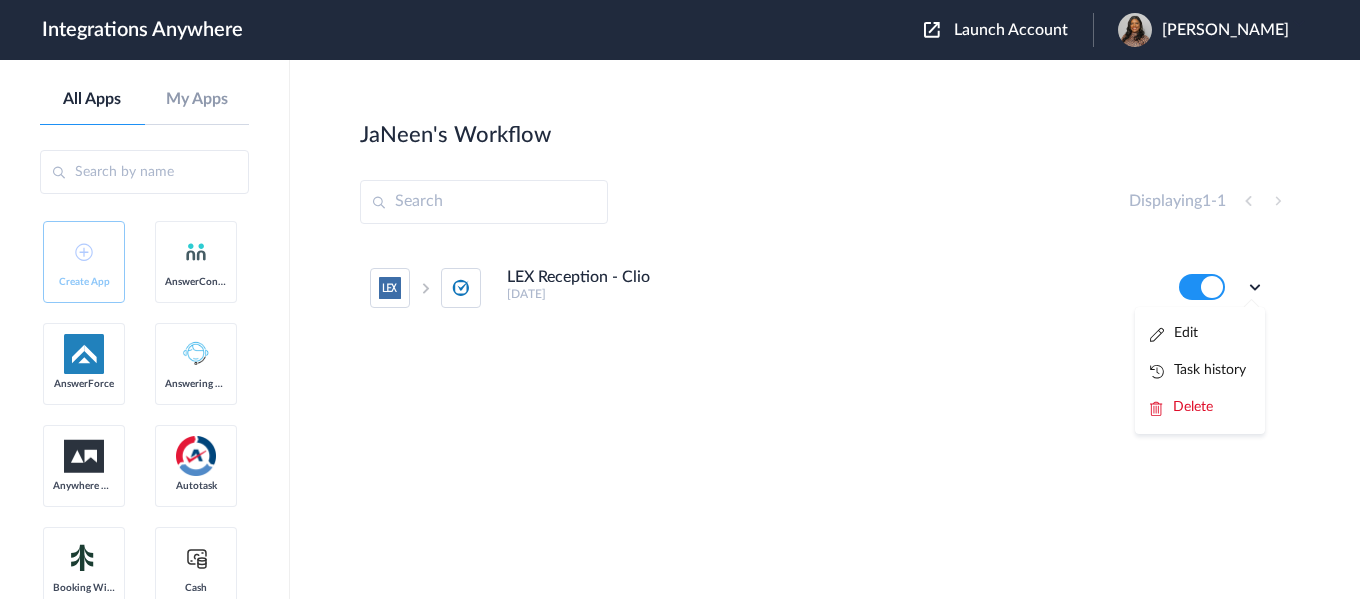 click on "Task history" at bounding box center [1198, 370] 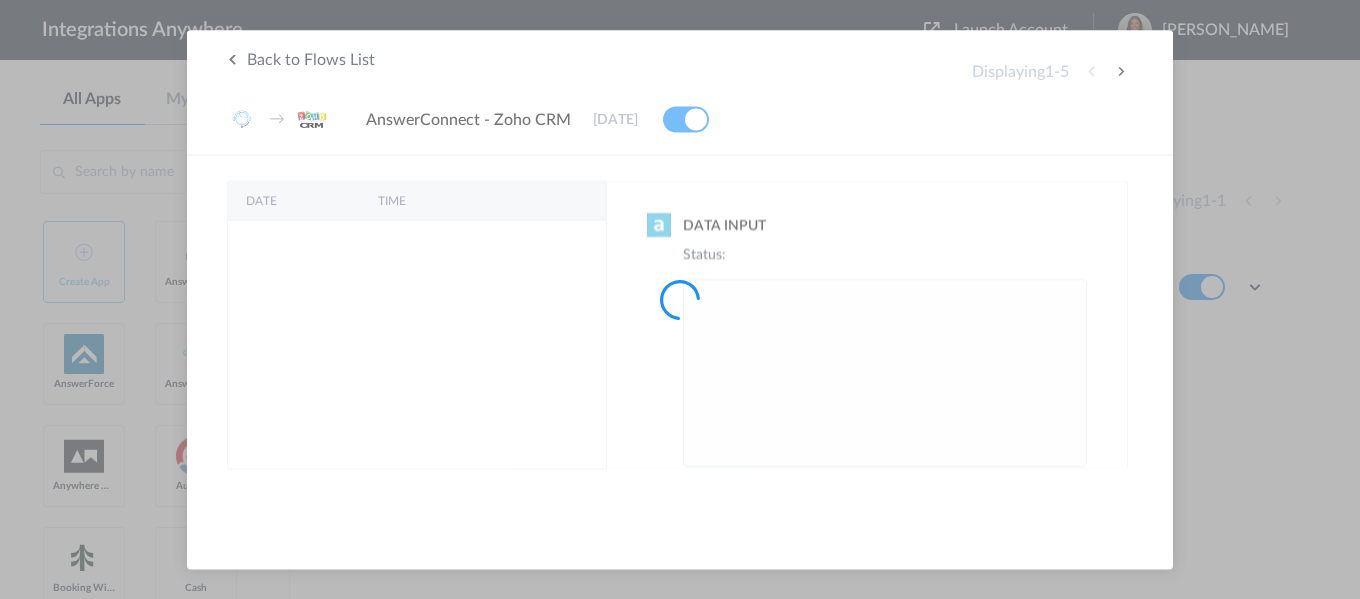 scroll, scrollTop: 0, scrollLeft: 0, axis: both 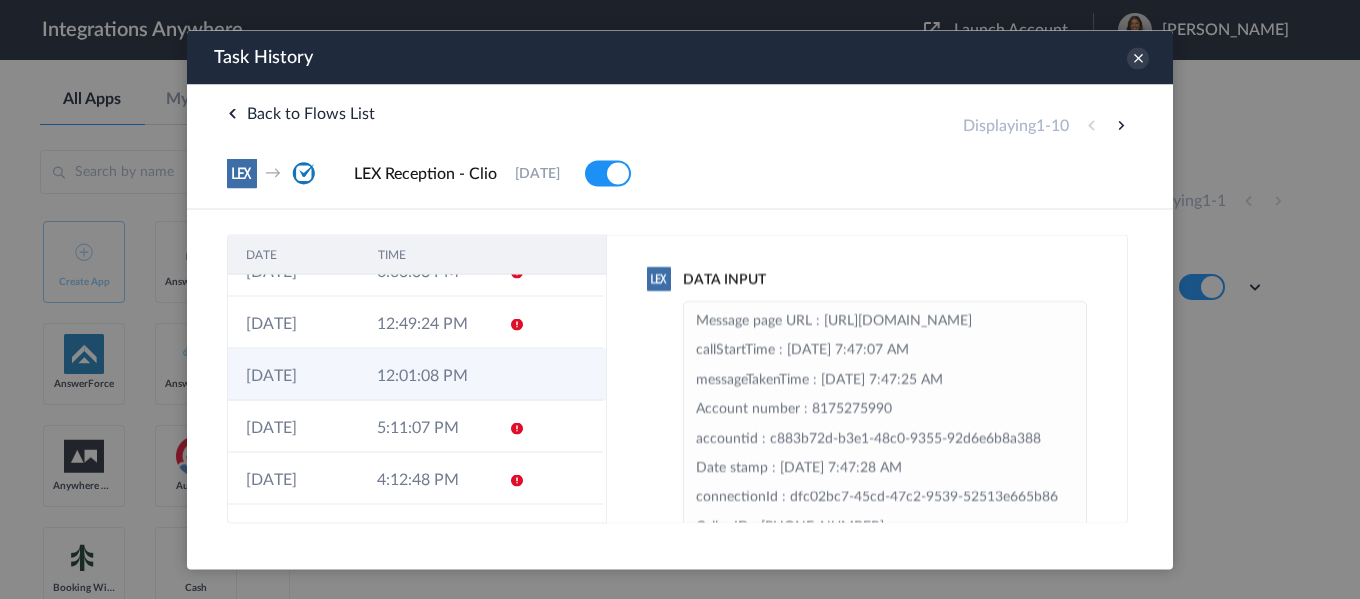click at bounding box center [517, 376] 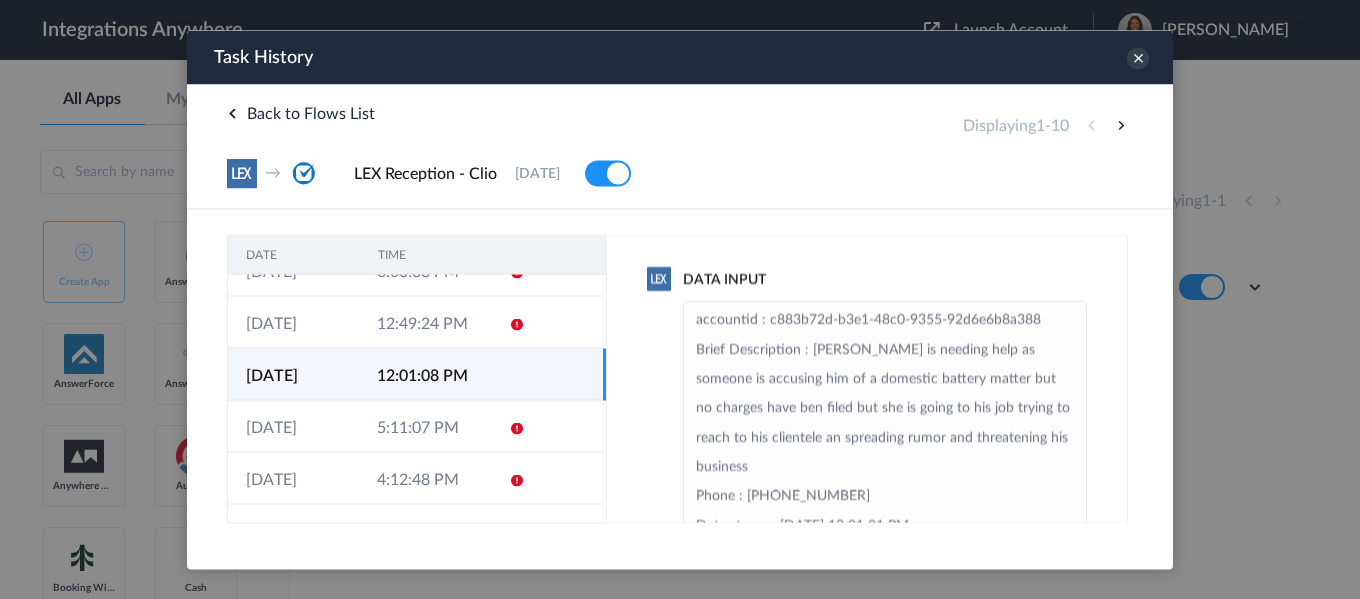 scroll, scrollTop: 200, scrollLeft: 0, axis: vertical 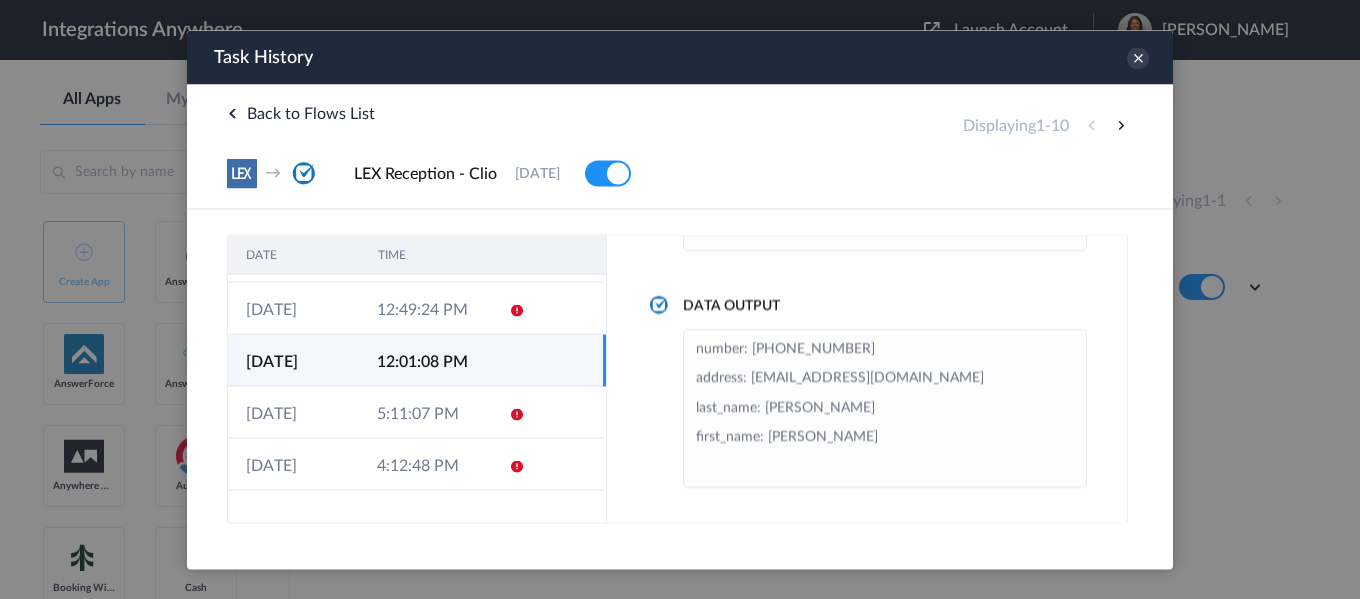 click on "Data Output" at bounding box center (867, 306) 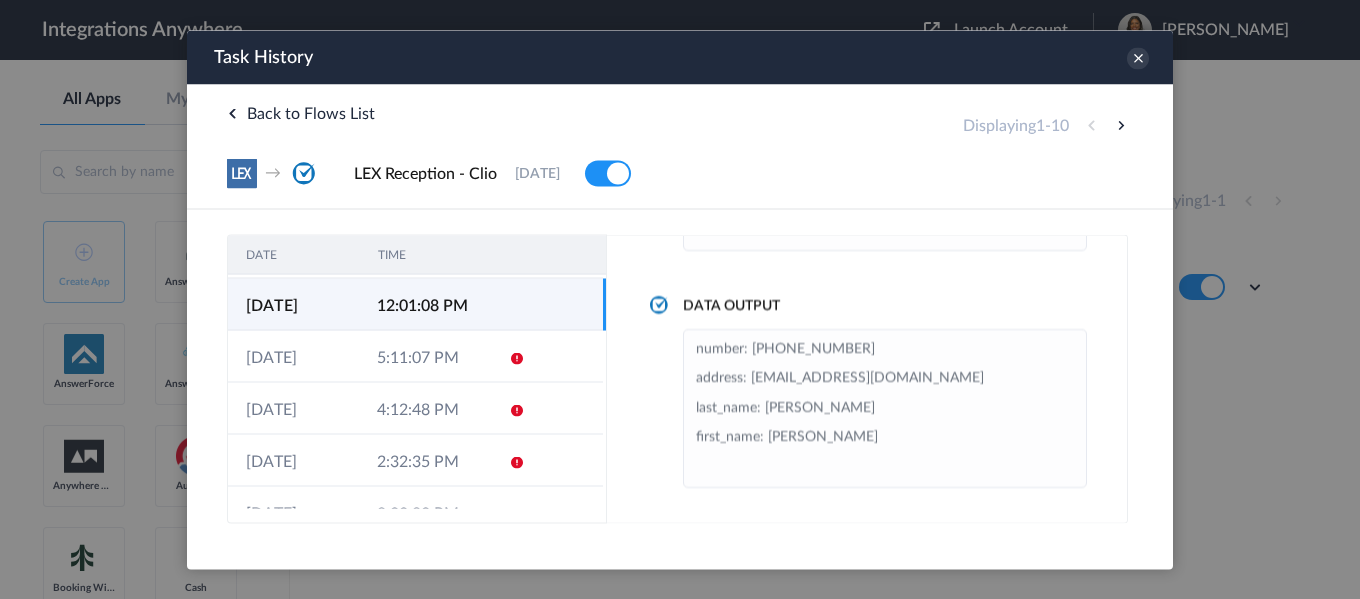 scroll, scrollTop: 286, scrollLeft: 0, axis: vertical 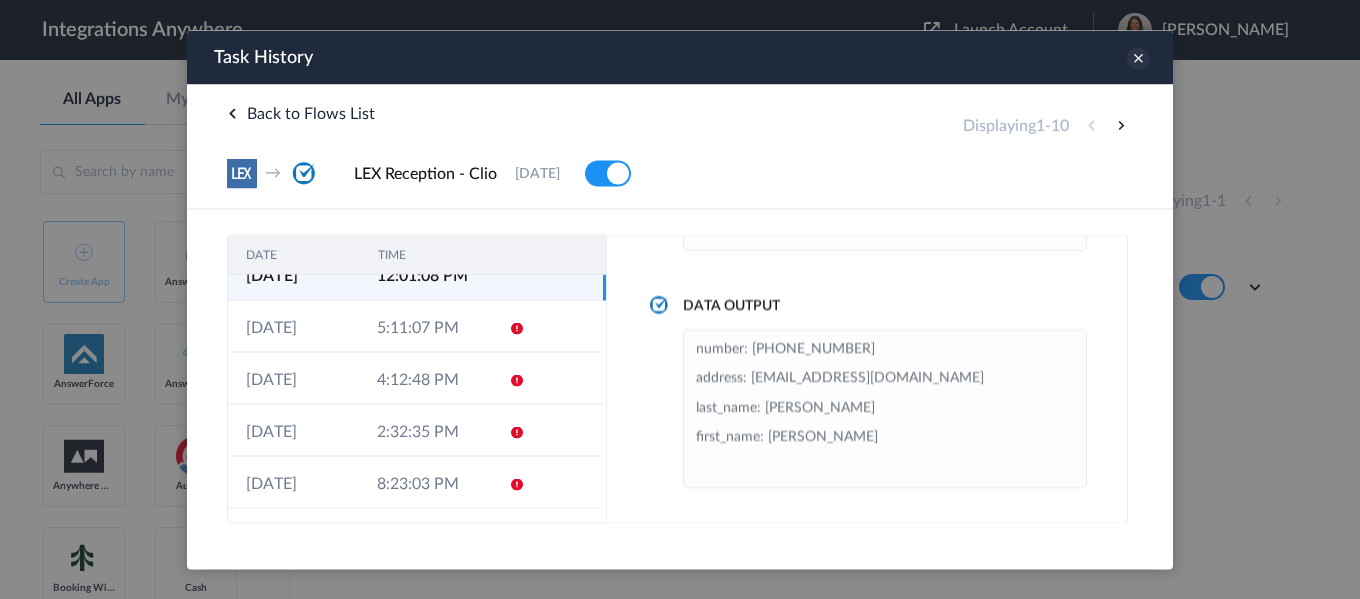 click at bounding box center (1138, 58) 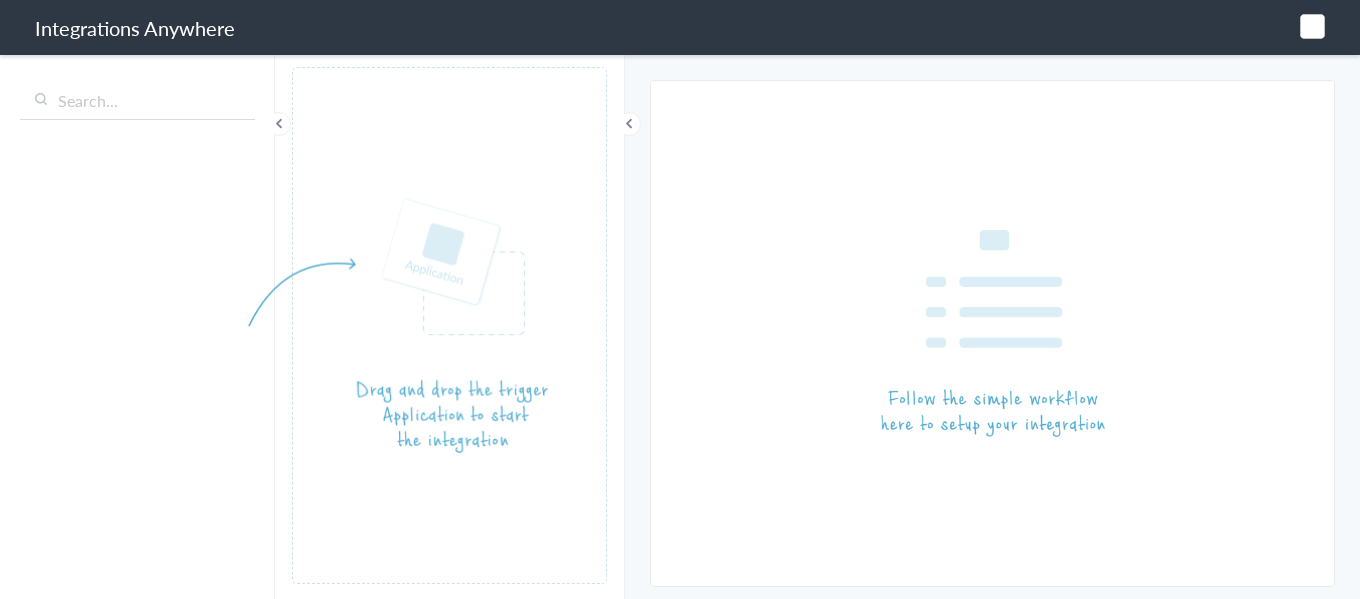 scroll, scrollTop: 0, scrollLeft: 0, axis: both 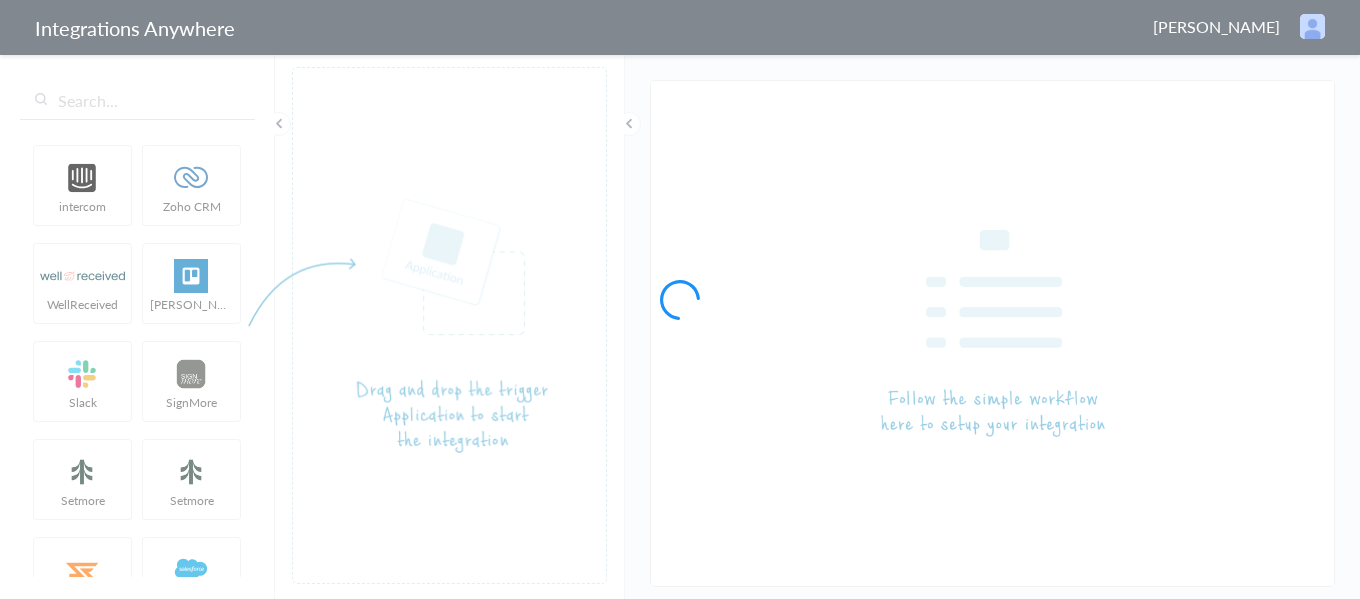 type on "LEX Reception - Clio" 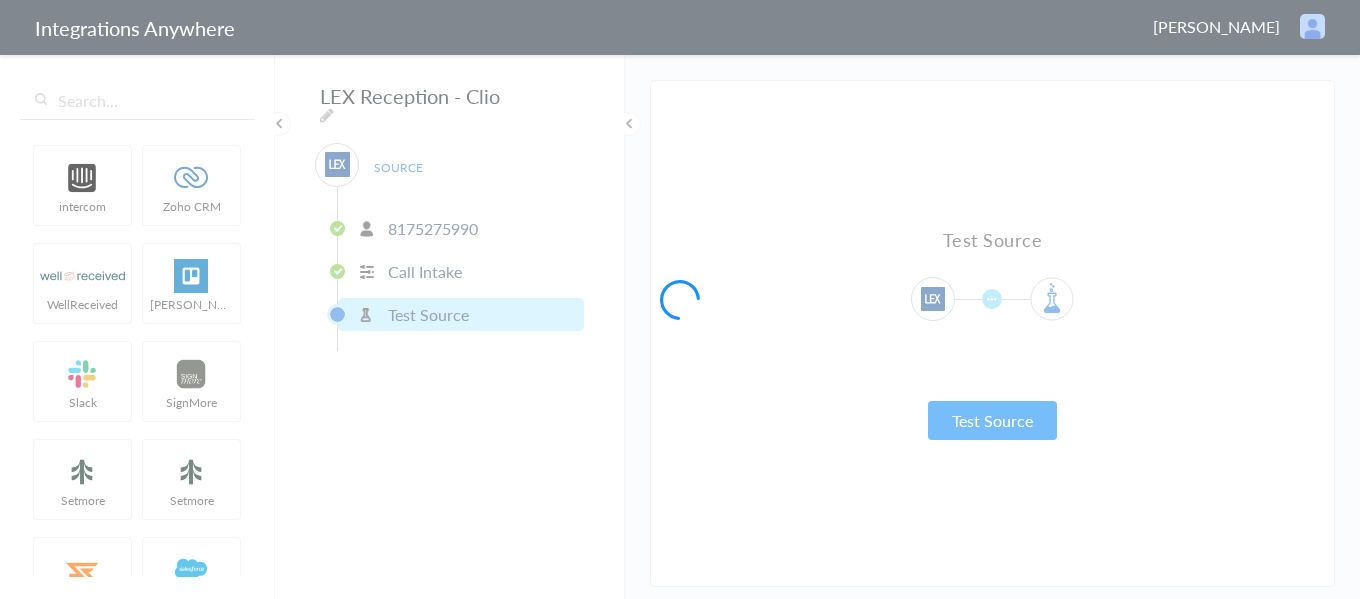 type on "New Client" 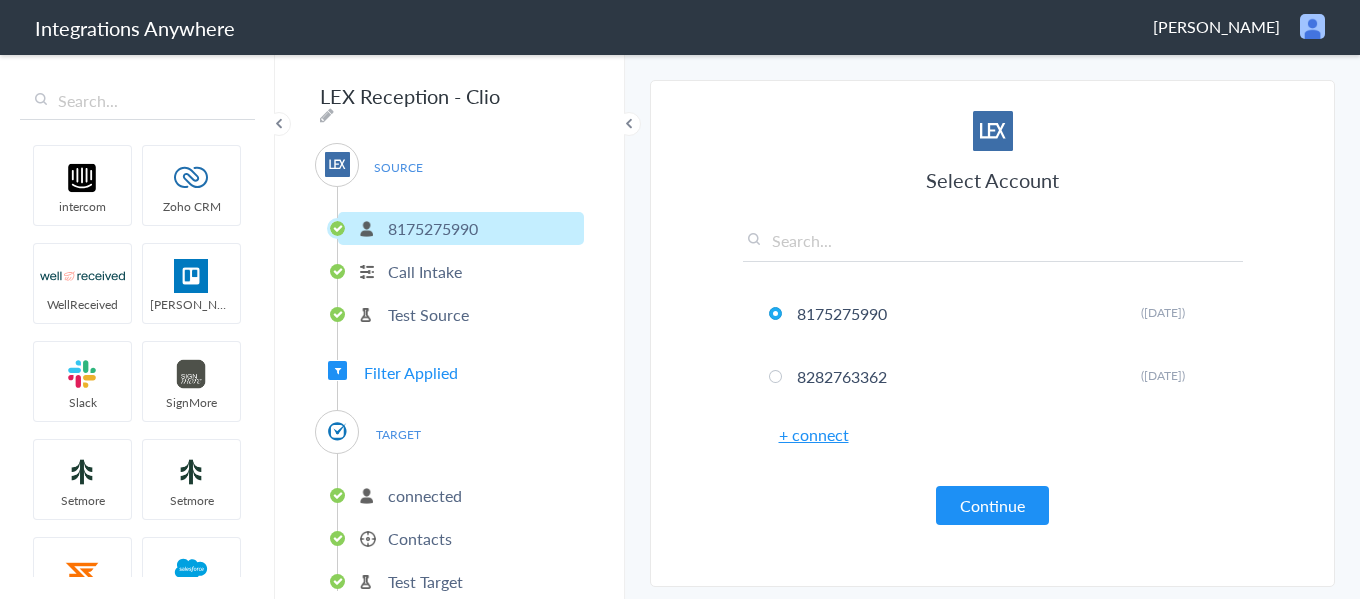 click on "Filter
Applied" at bounding box center [411, 372] 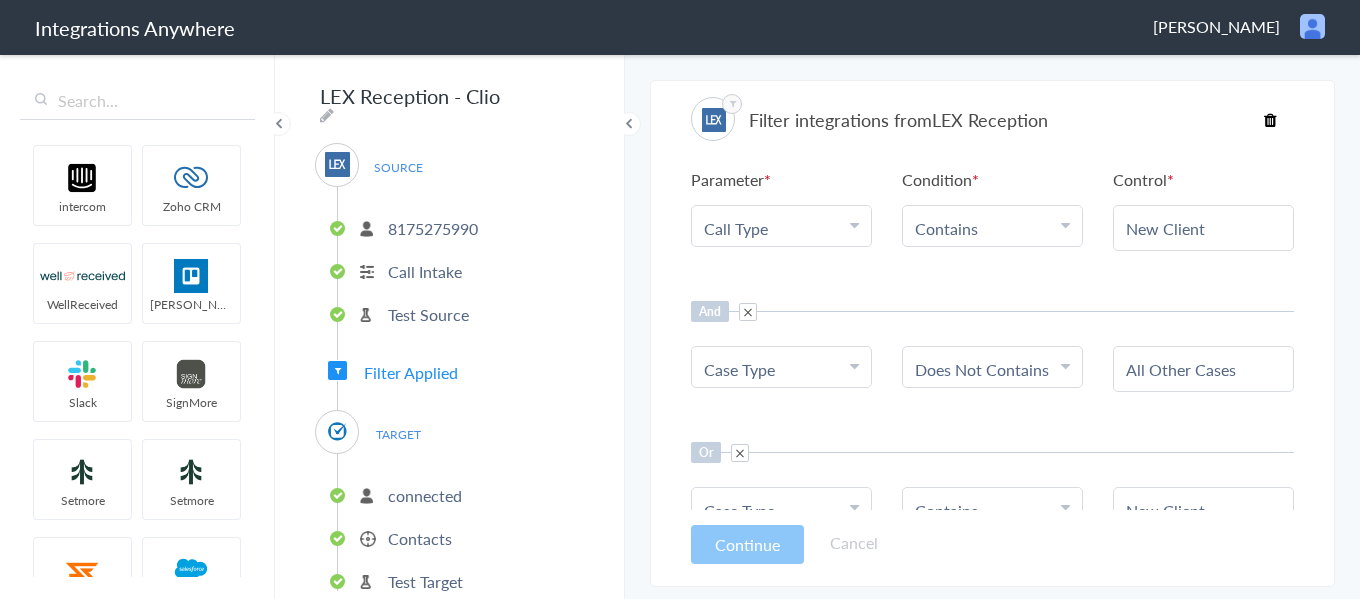 scroll, scrollTop: 0, scrollLeft: 0, axis: both 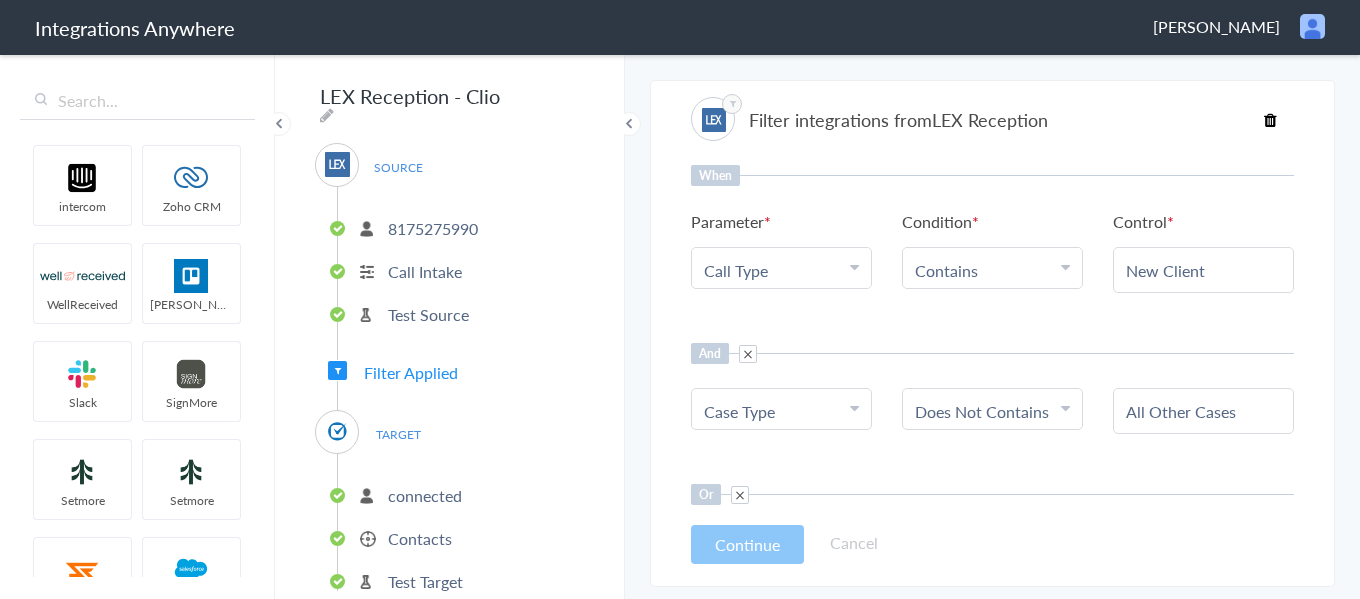click on "connected" at bounding box center (425, 495) 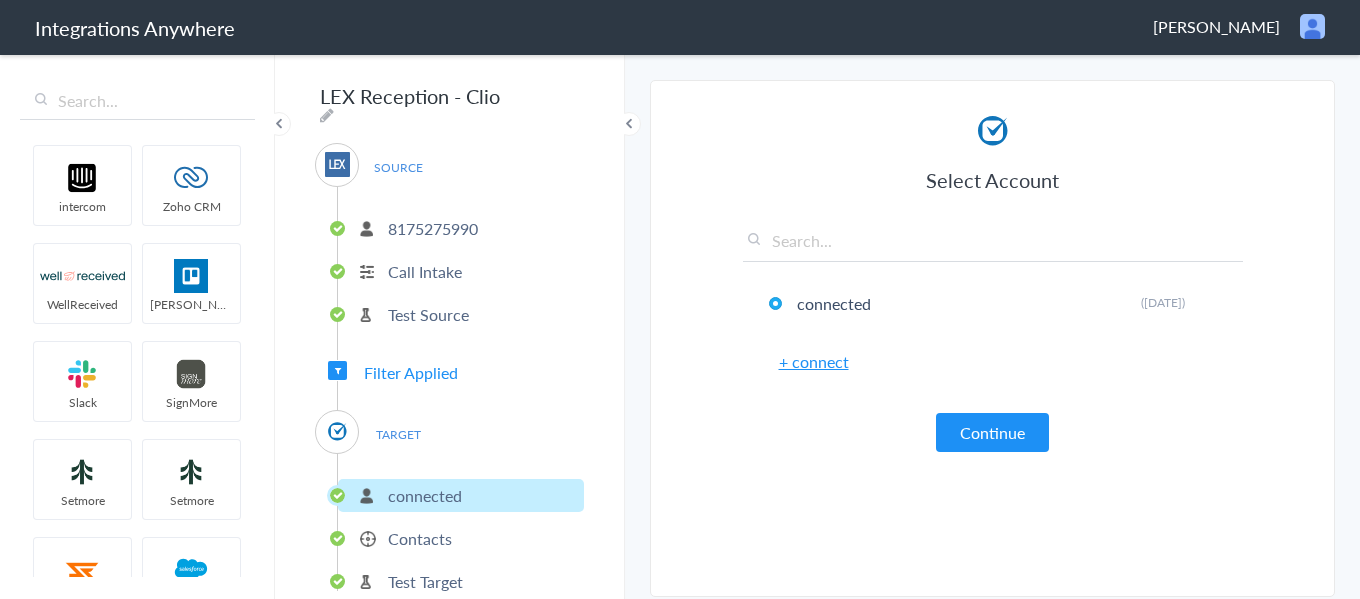 click on "connected Contacts Test Target Formatter" at bounding box center [460, 557] 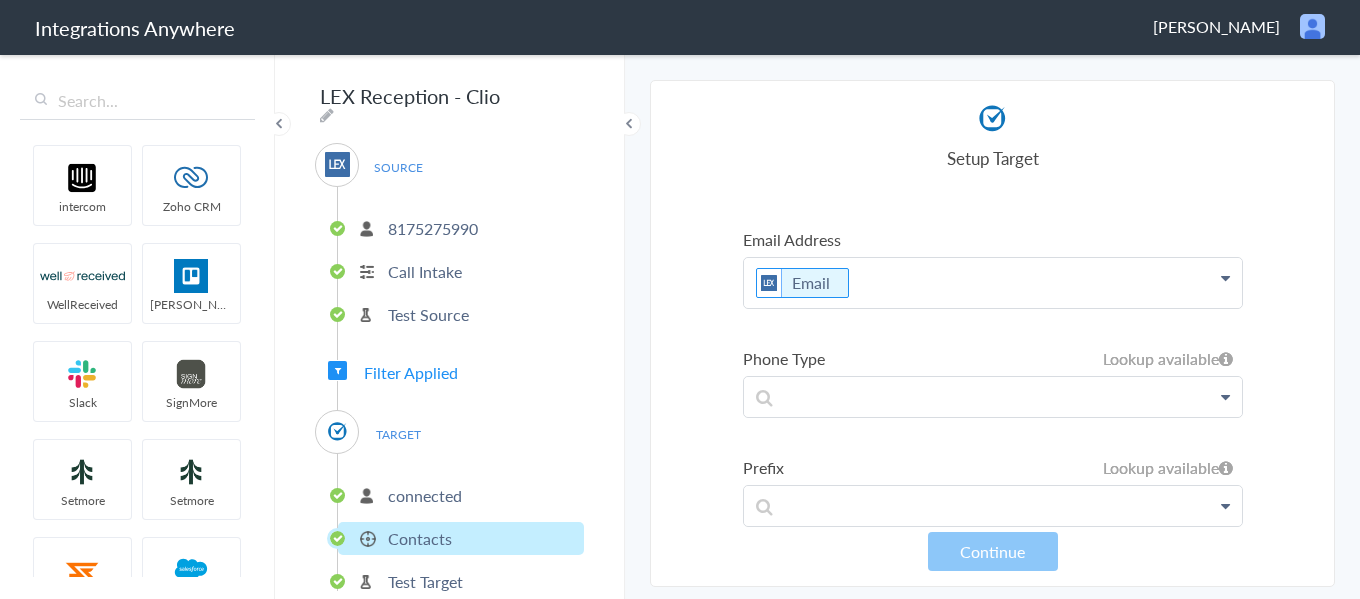 scroll, scrollTop: 349, scrollLeft: 0, axis: vertical 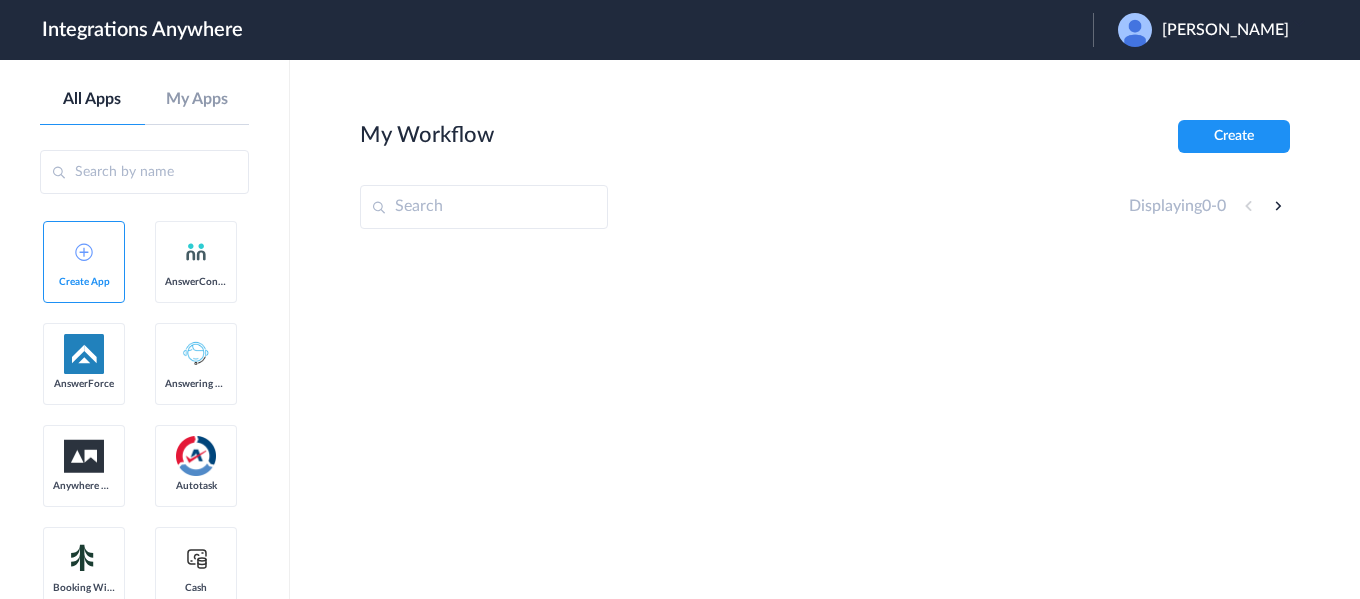click on "JaNeen Hopkins" at bounding box center (1225, 30) 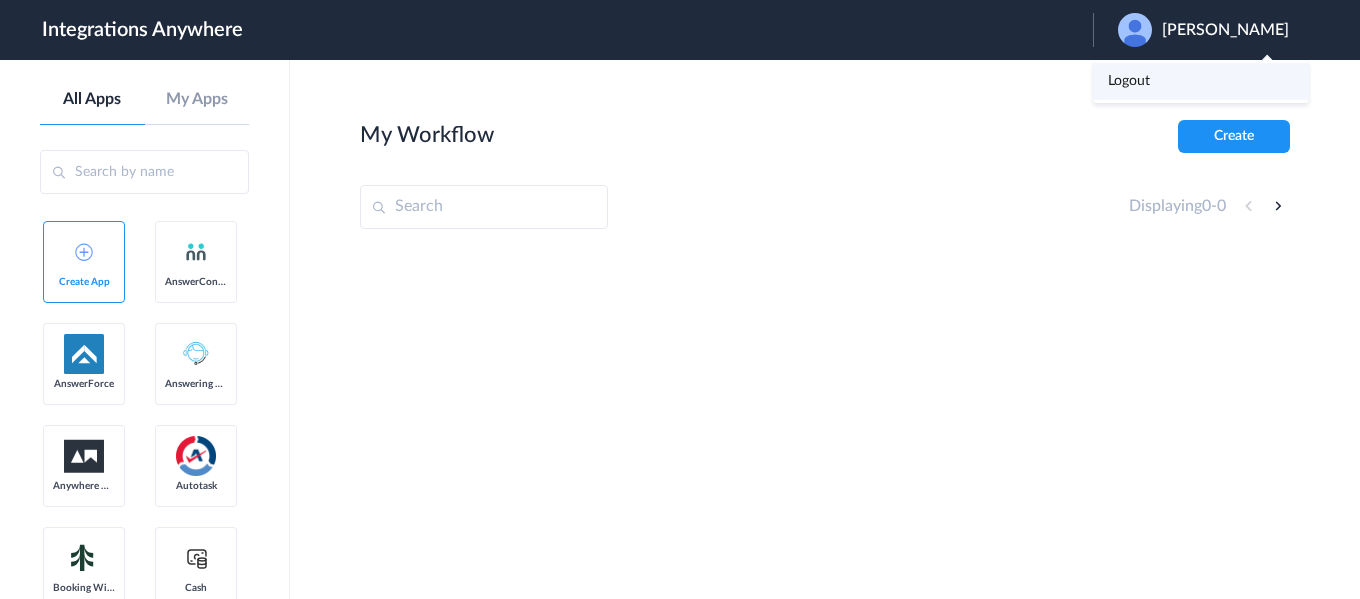 click on "Logout" at bounding box center [1201, 81] 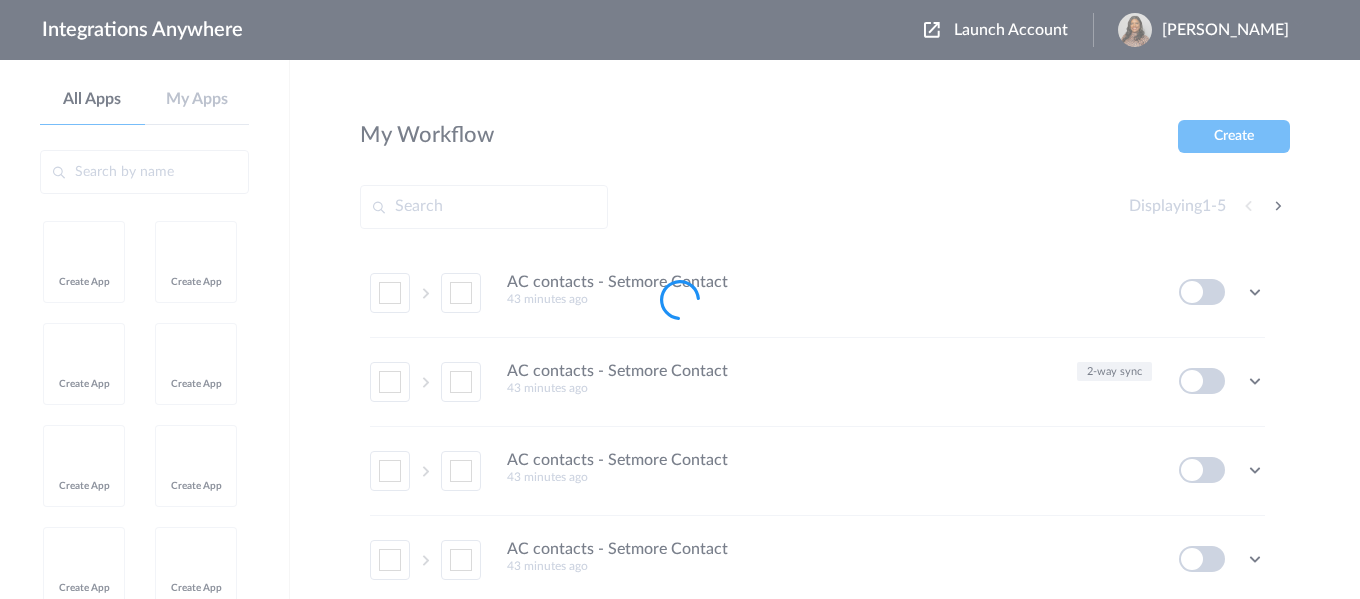 scroll, scrollTop: 0, scrollLeft: 0, axis: both 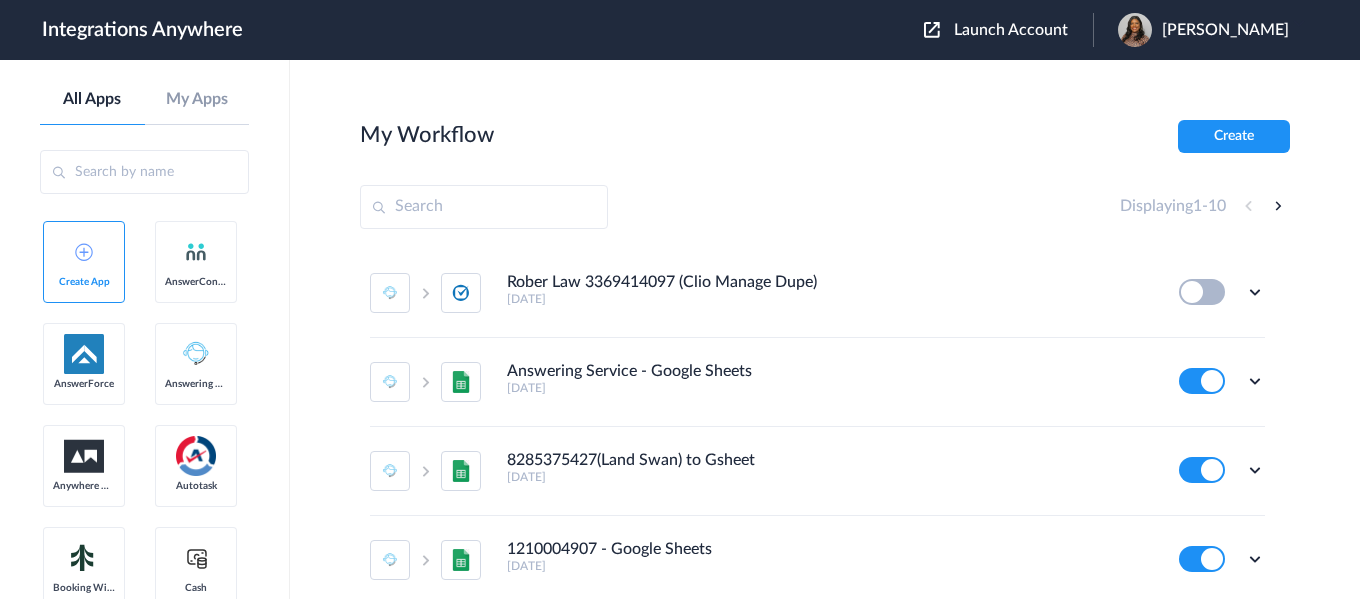 click on "Launch Account" at bounding box center (1008, 30) 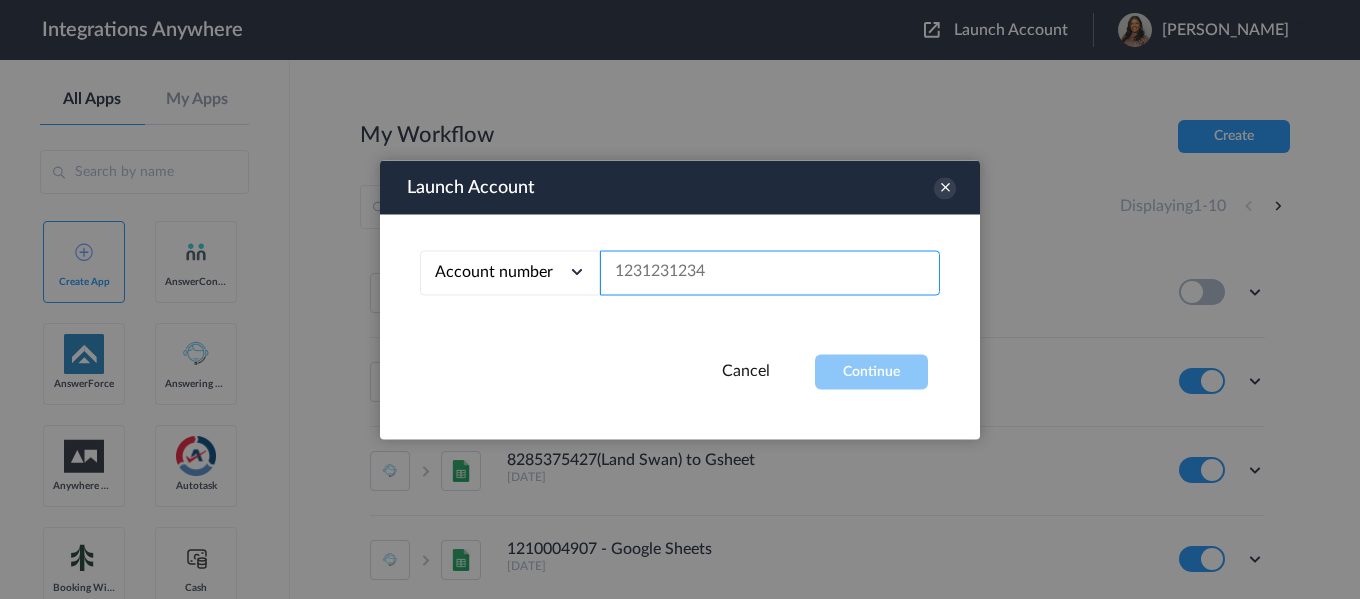paste on "2523167224" 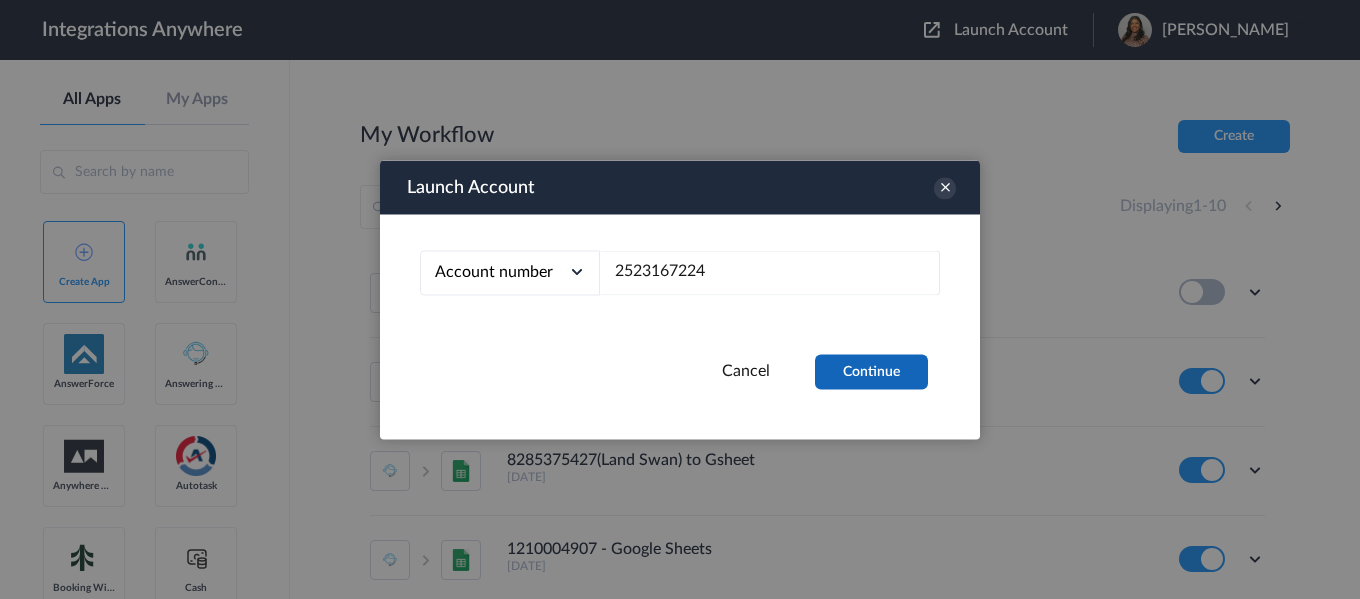 click on "Continue" at bounding box center (871, 371) 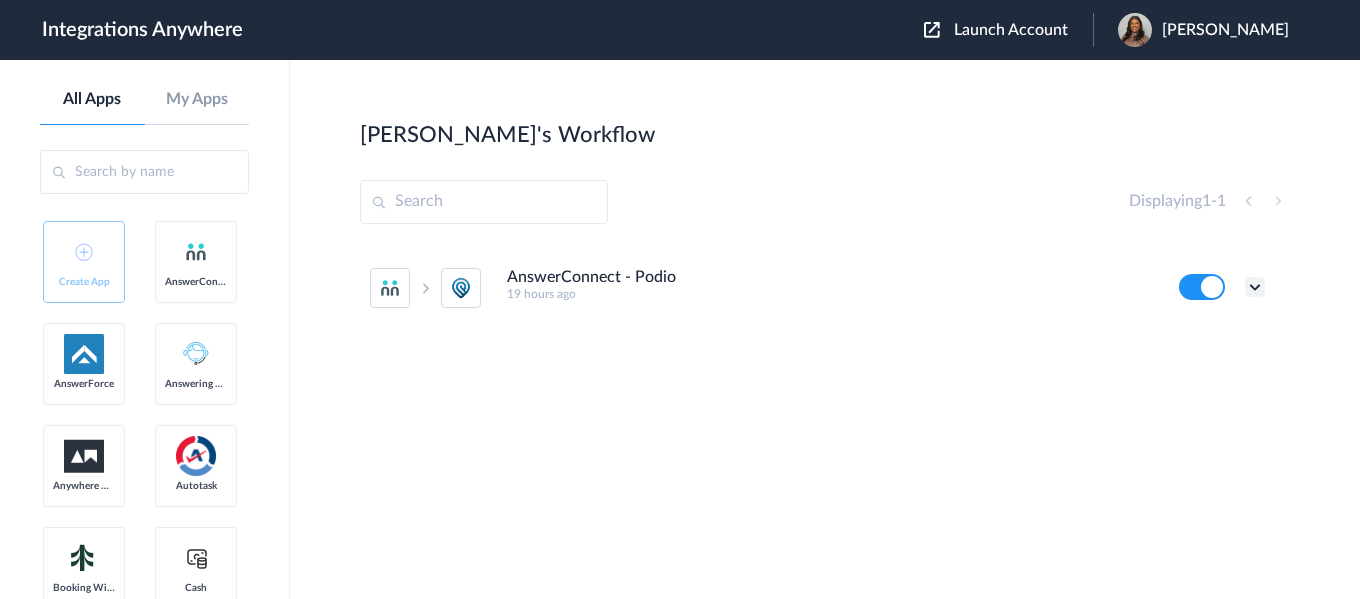 click at bounding box center (1255, 287) 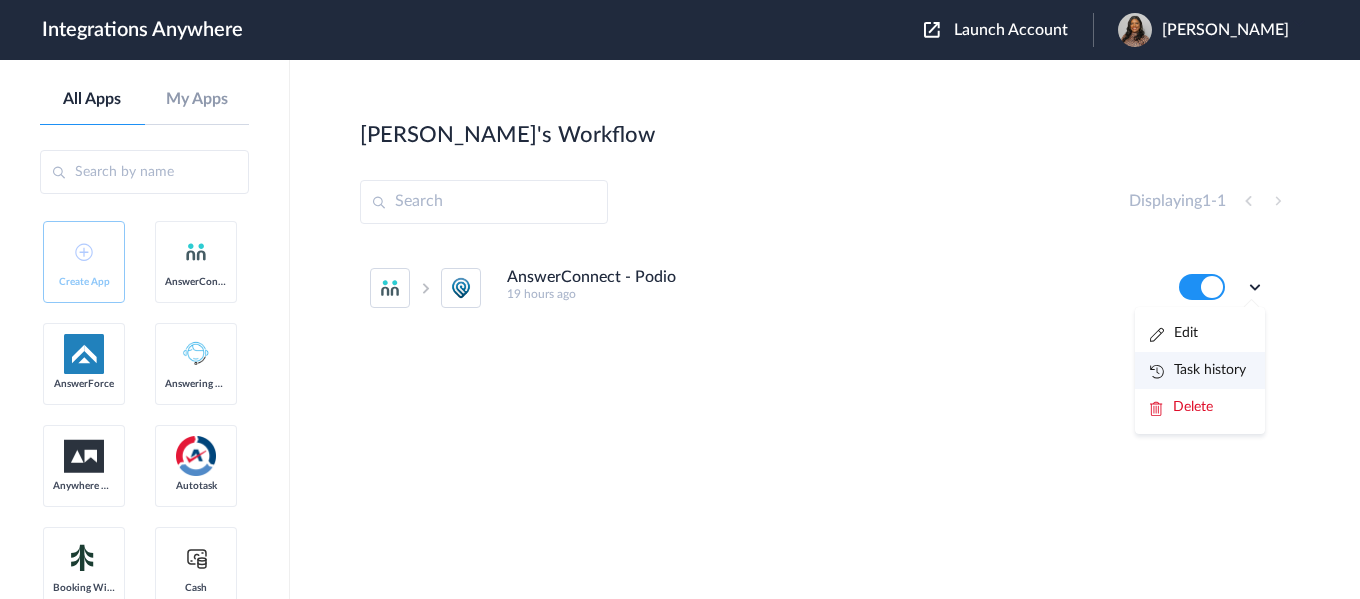 click on "Task history" at bounding box center (1200, 370) 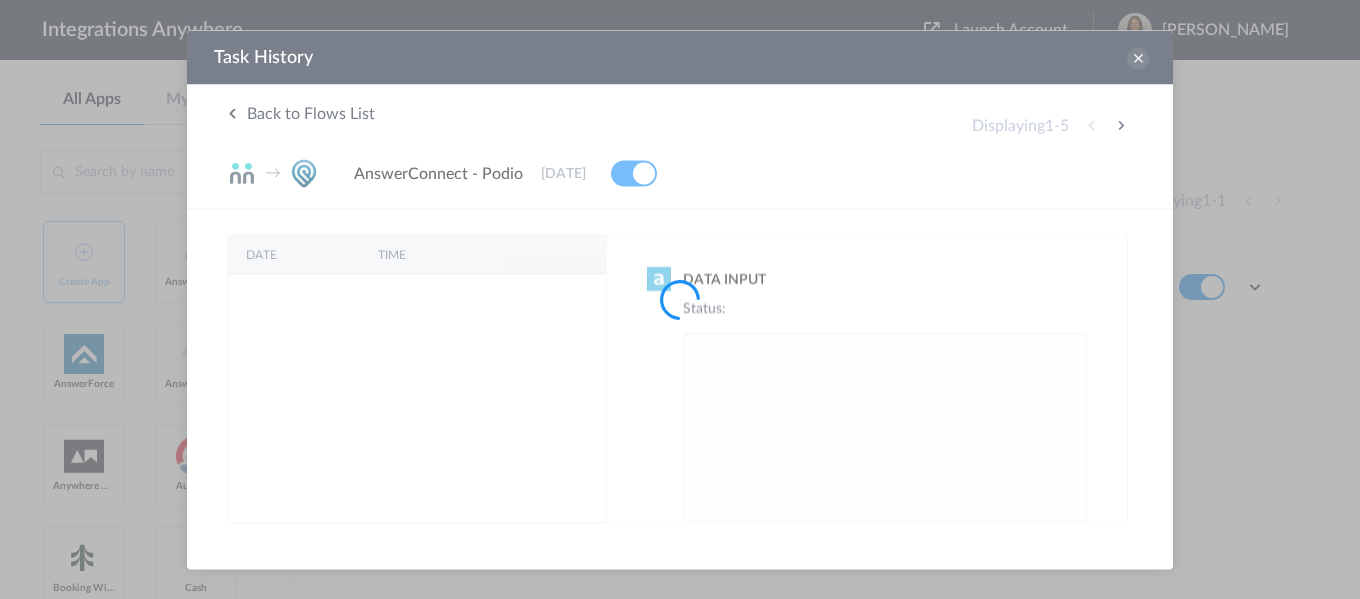 scroll, scrollTop: 0, scrollLeft: 0, axis: both 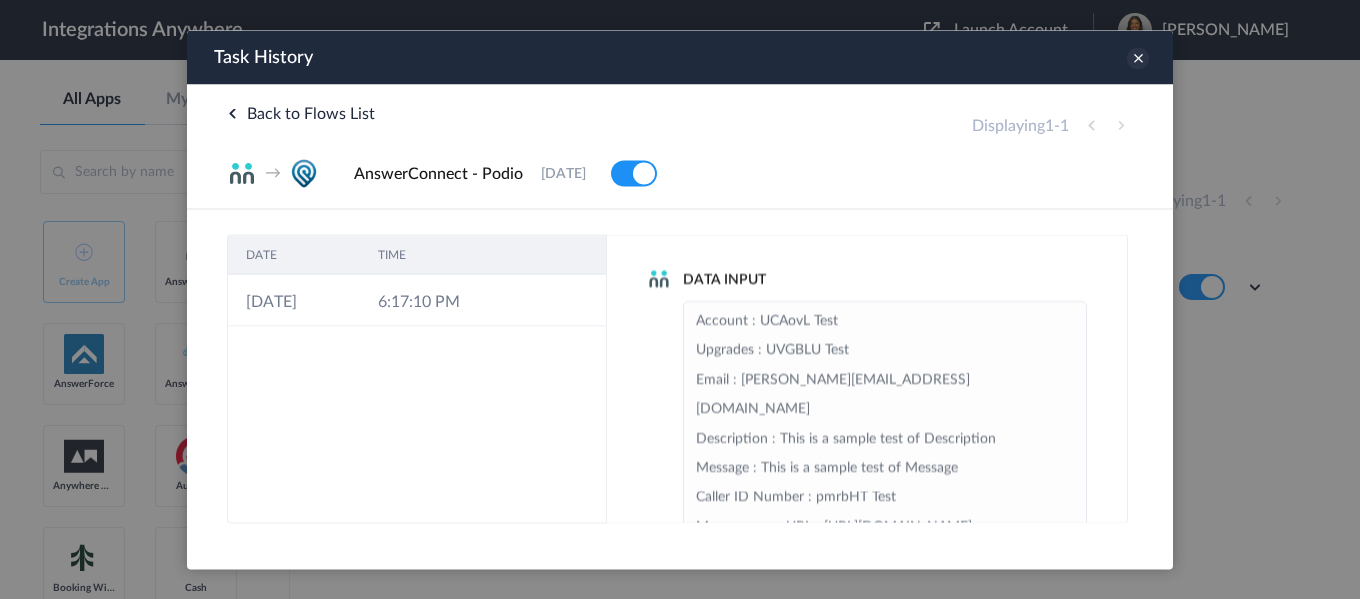 click at bounding box center [1138, 58] 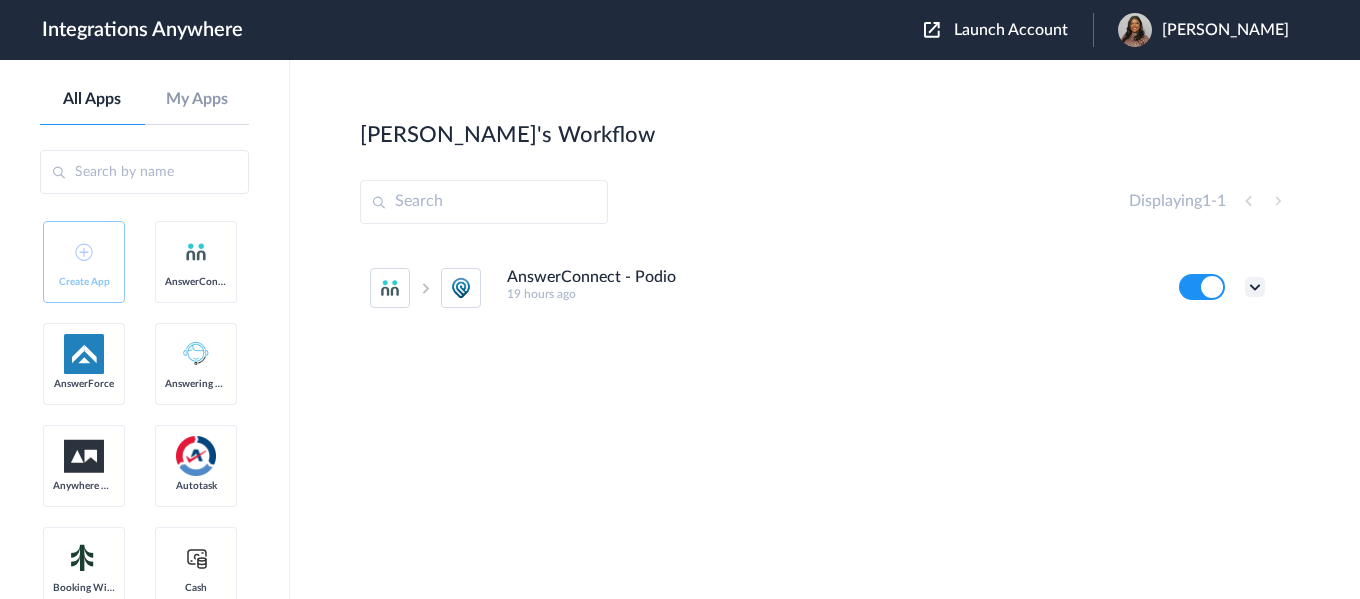 click at bounding box center [1255, 287] 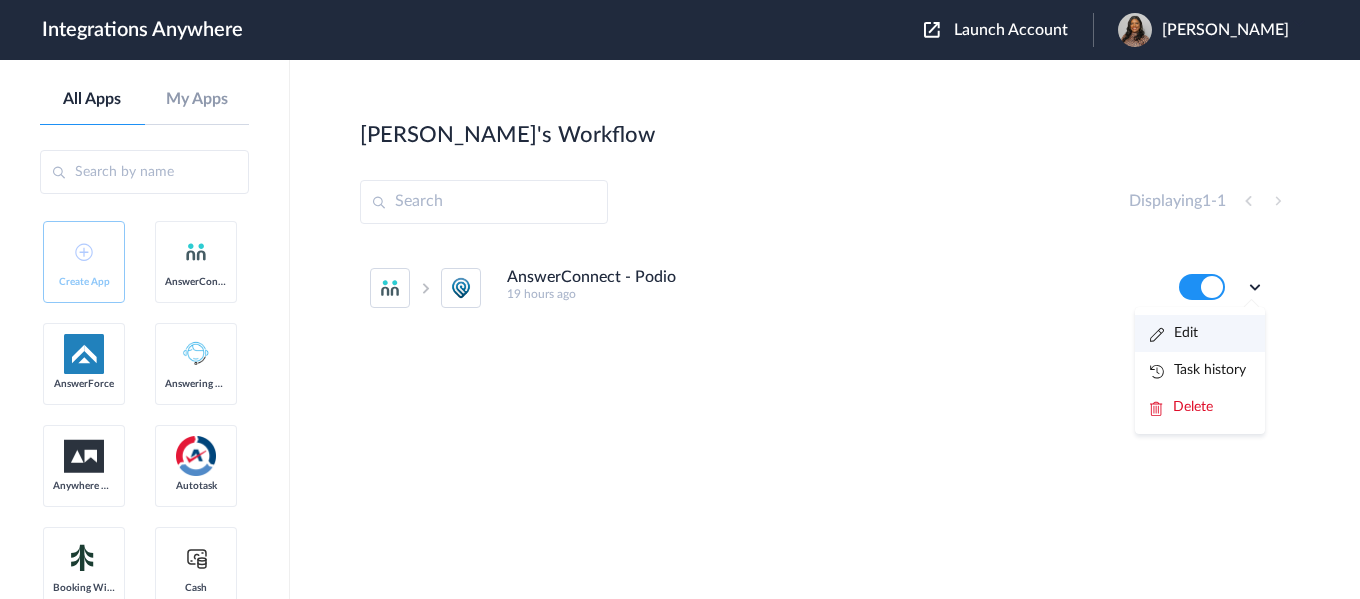 click on "Edit" at bounding box center [1200, 333] 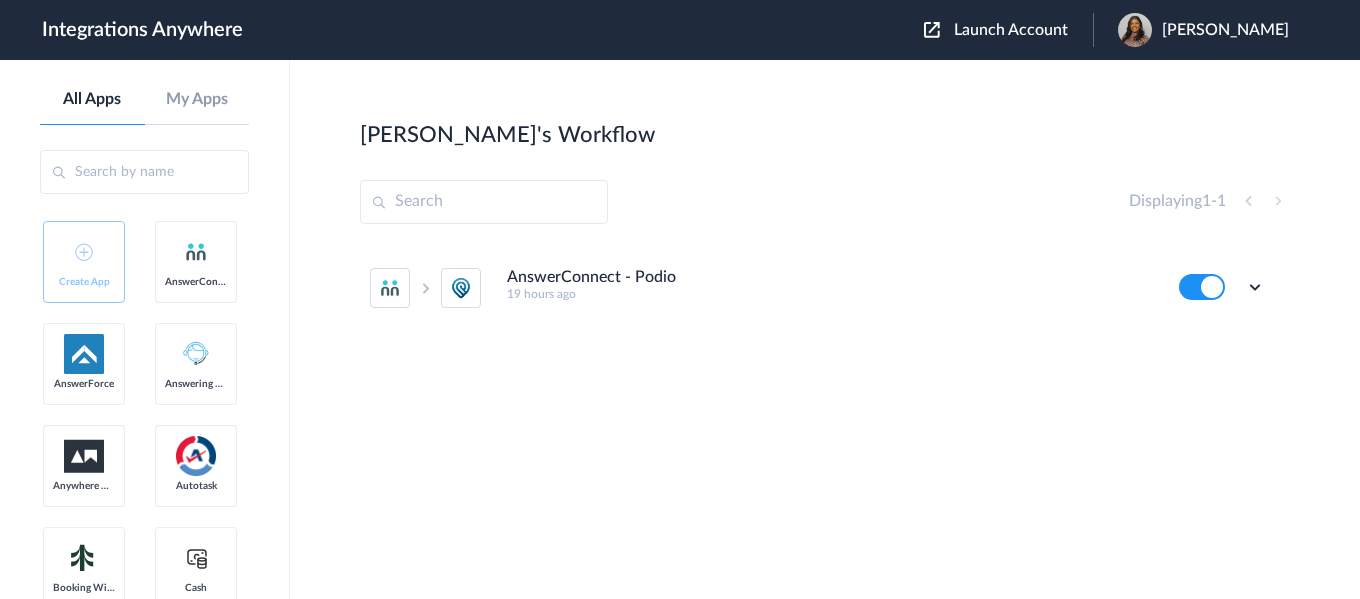 click on "Launch Account" at bounding box center [1011, 30] 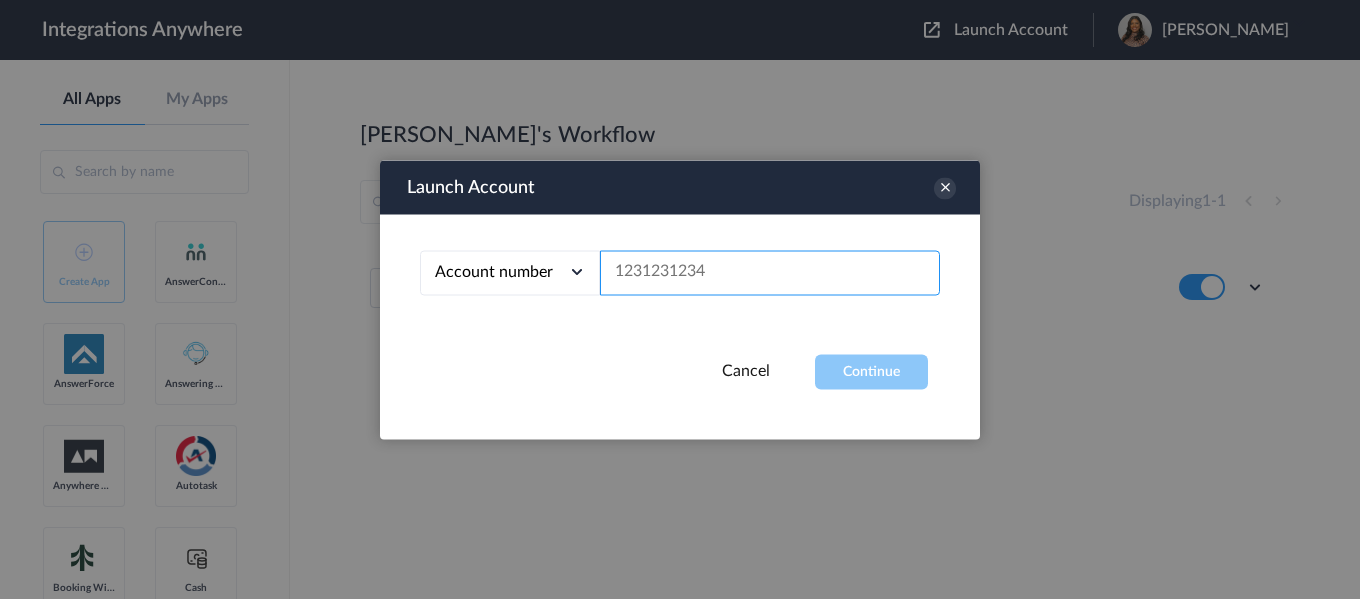 paste on "7044126546" 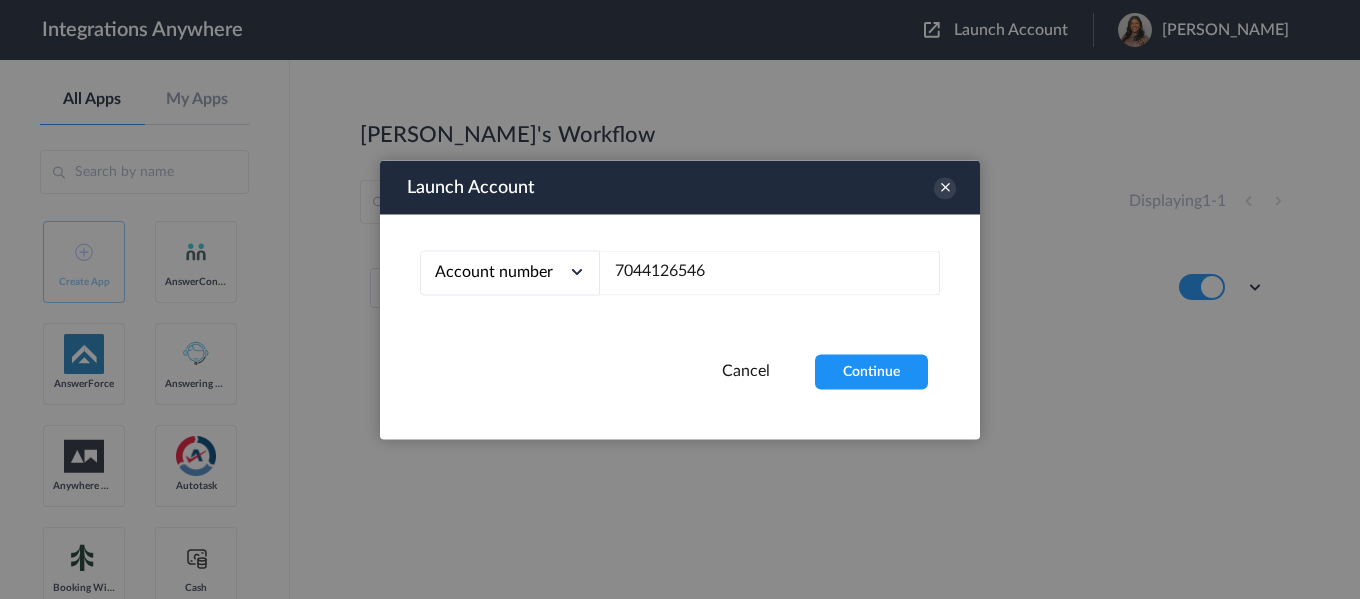 click on "Launch Account
Account number
Account number
Email address
7044126546
Cancel
Continue" at bounding box center [680, 299] 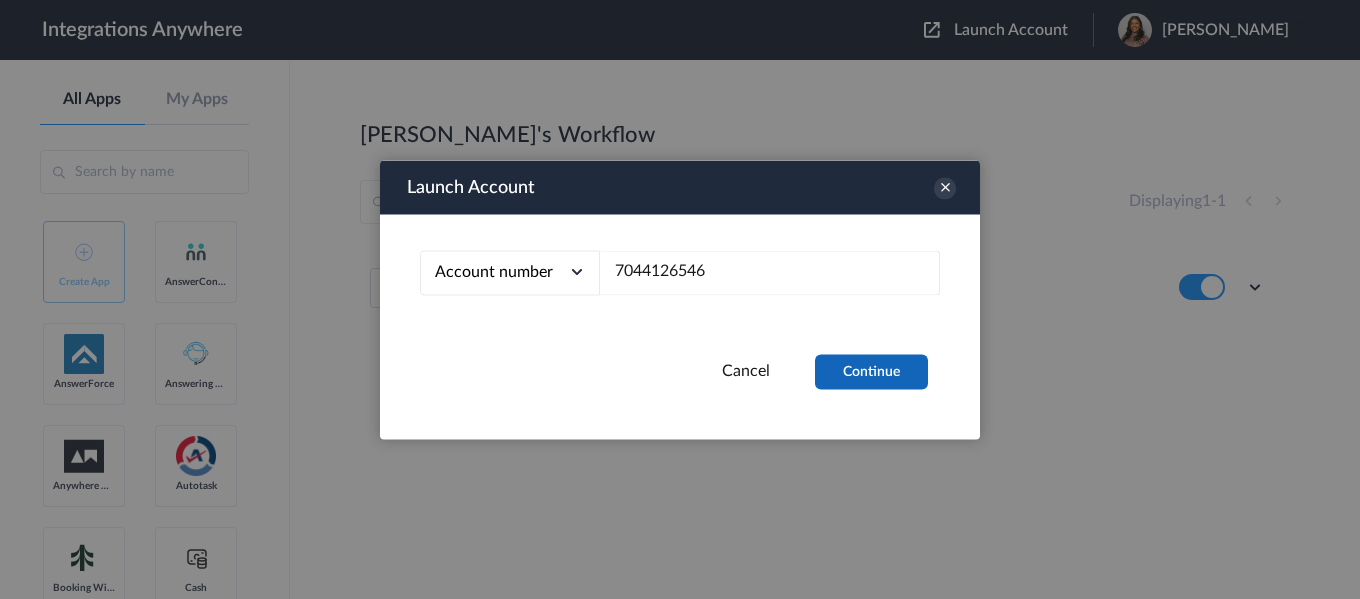 click on "Continue" at bounding box center (871, 371) 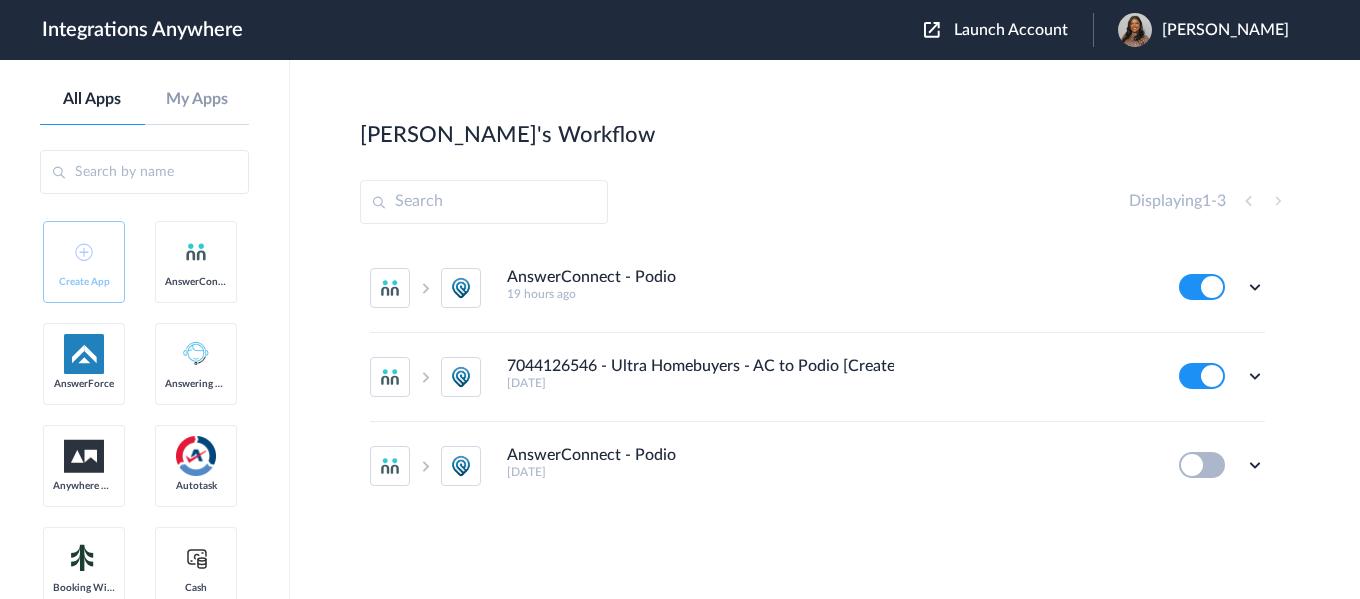 click on "Launch Account" at bounding box center (1011, 30) 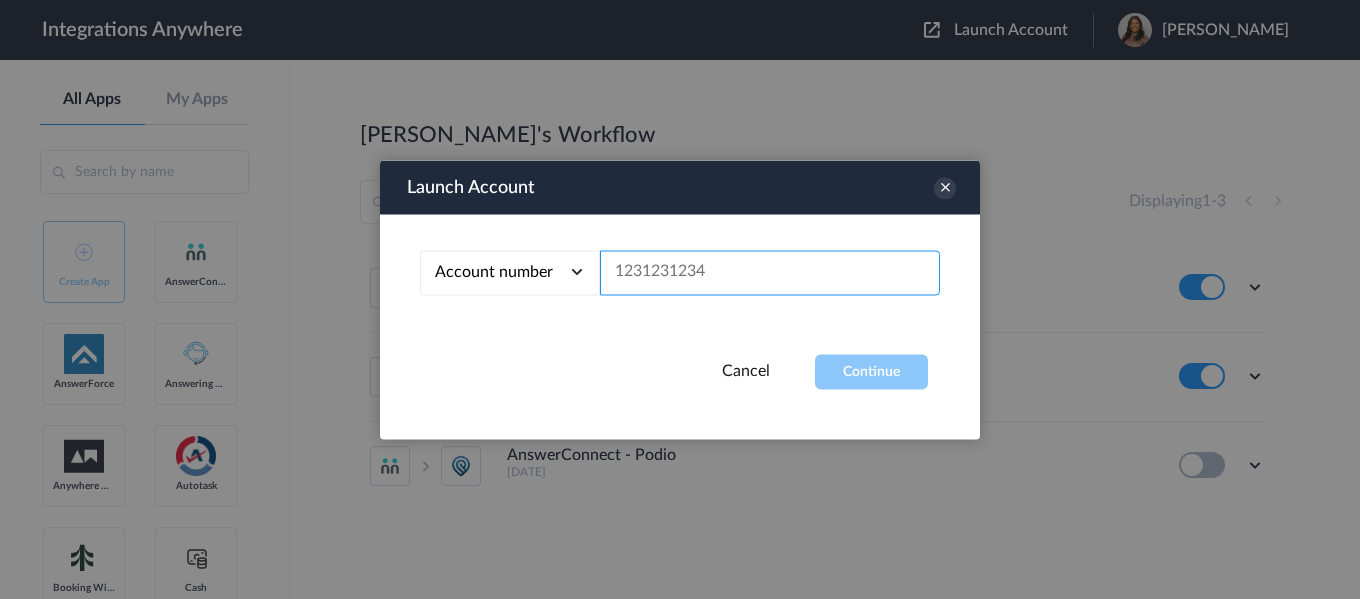 paste on "2522281209" 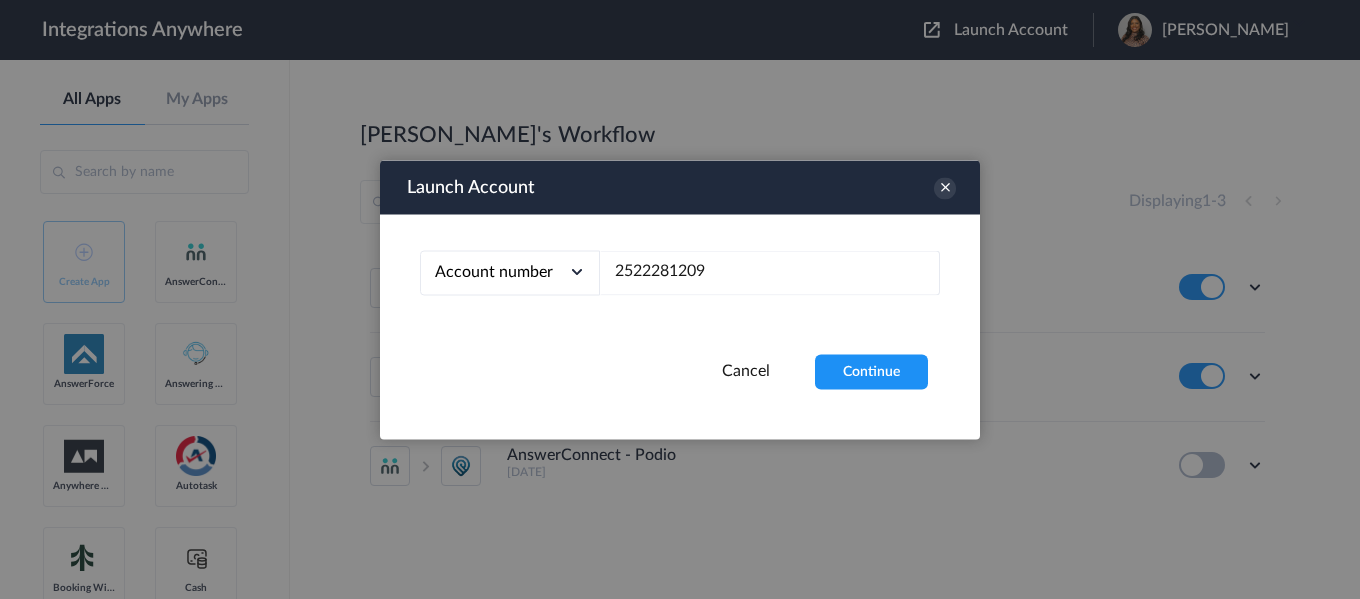 click on "Continue" at bounding box center (871, 371) 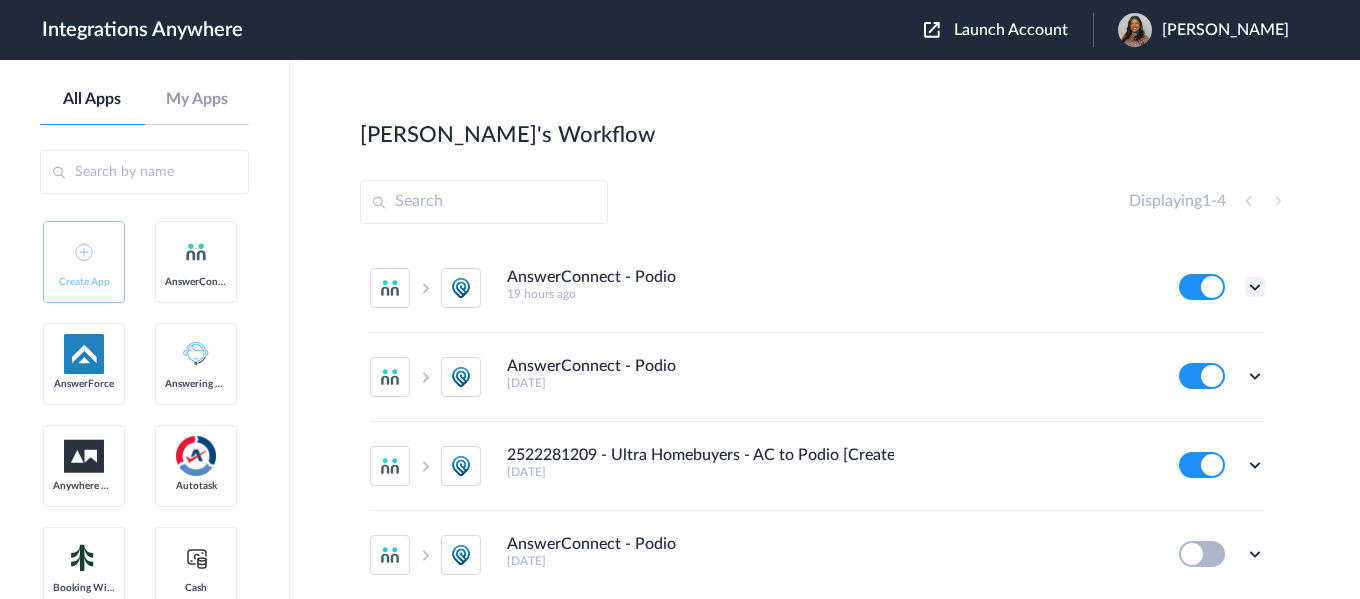 click at bounding box center (1255, 287) 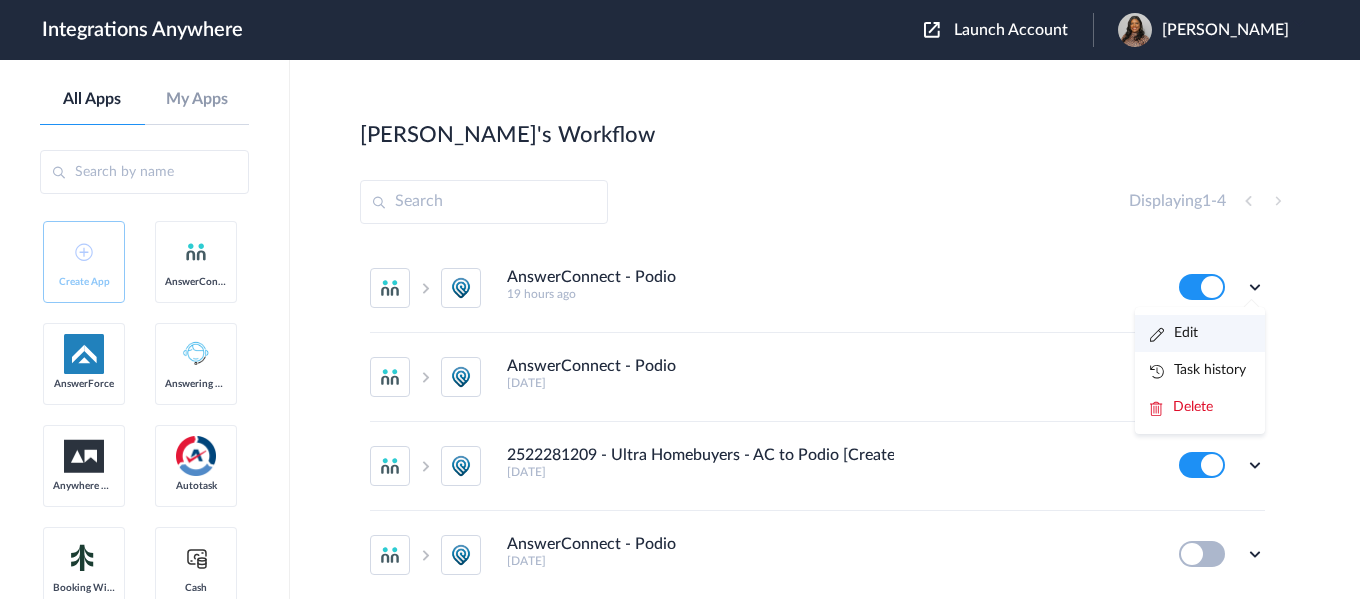 click on "Edit" at bounding box center [1200, 333] 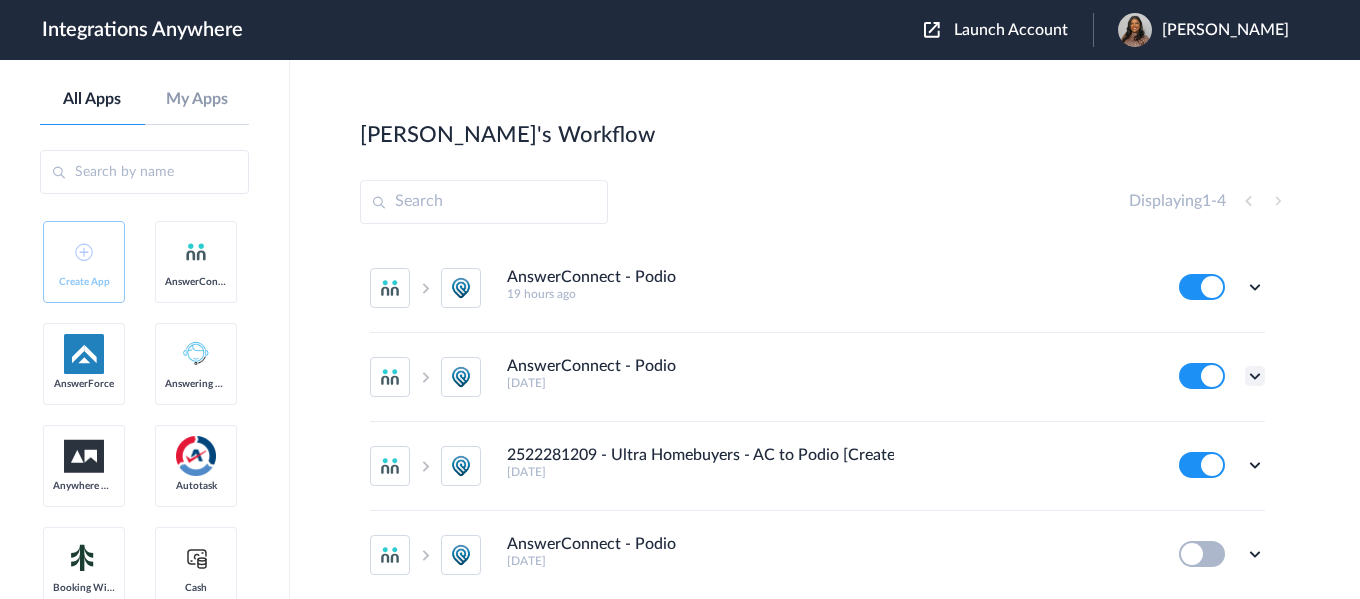 click at bounding box center [1255, 376] 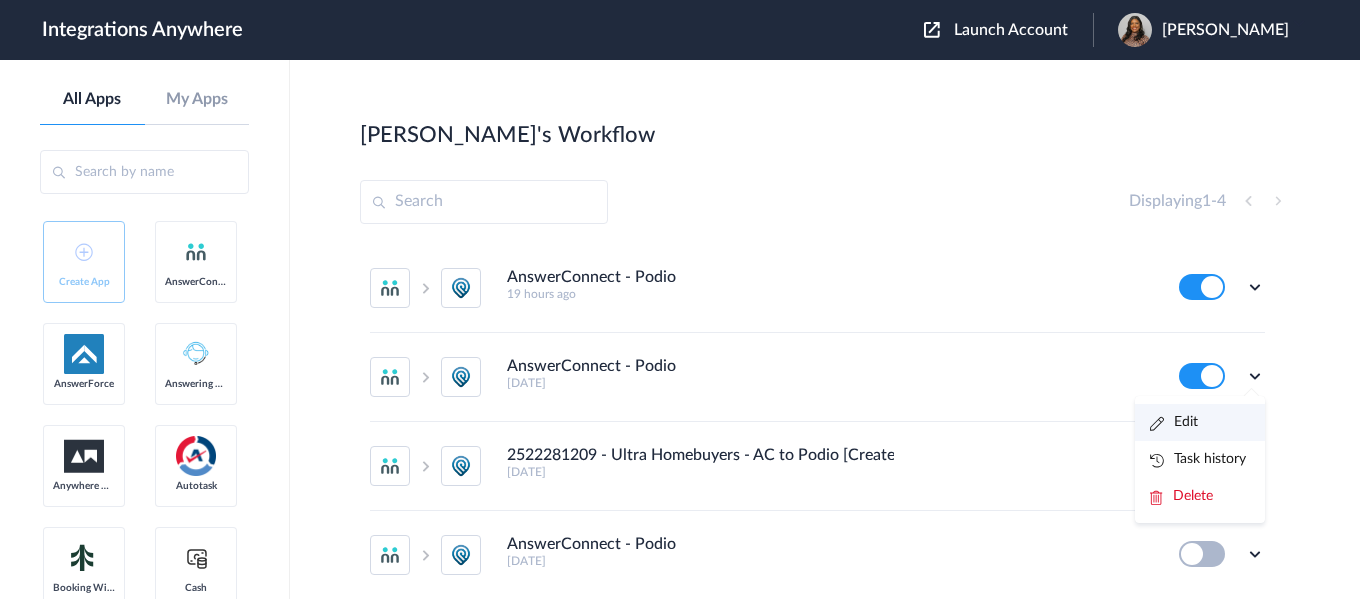 click on "Edit" at bounding box center [1200, 422] 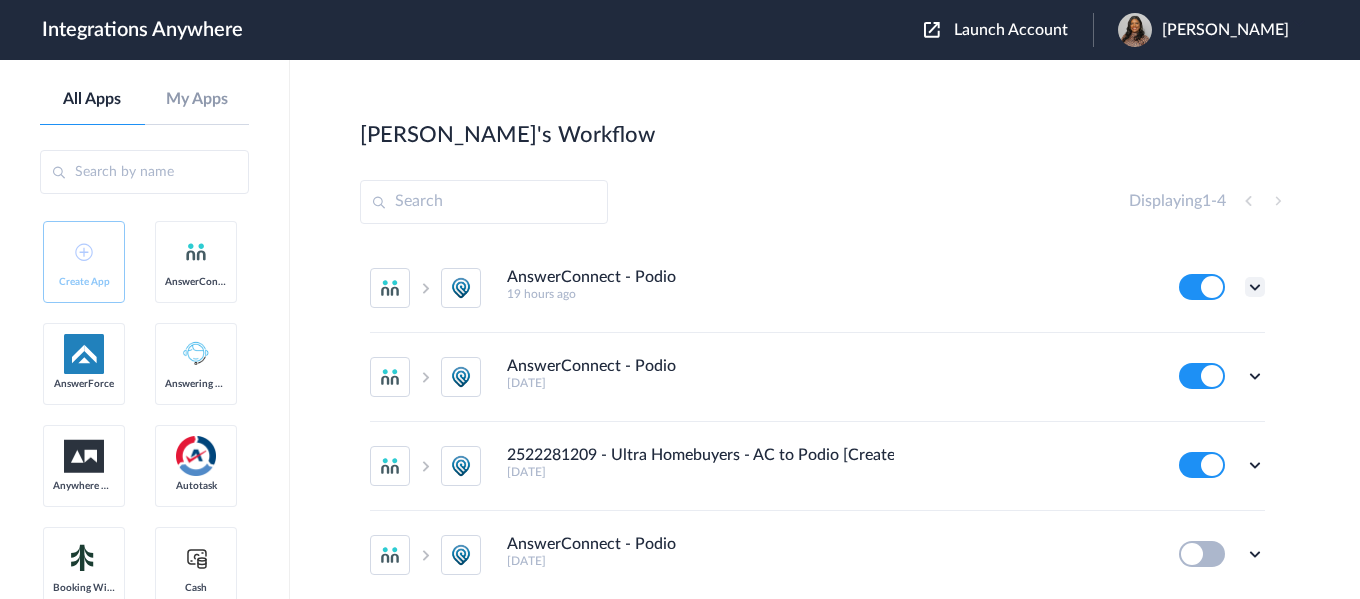 click at bounding box center (1255, 287) 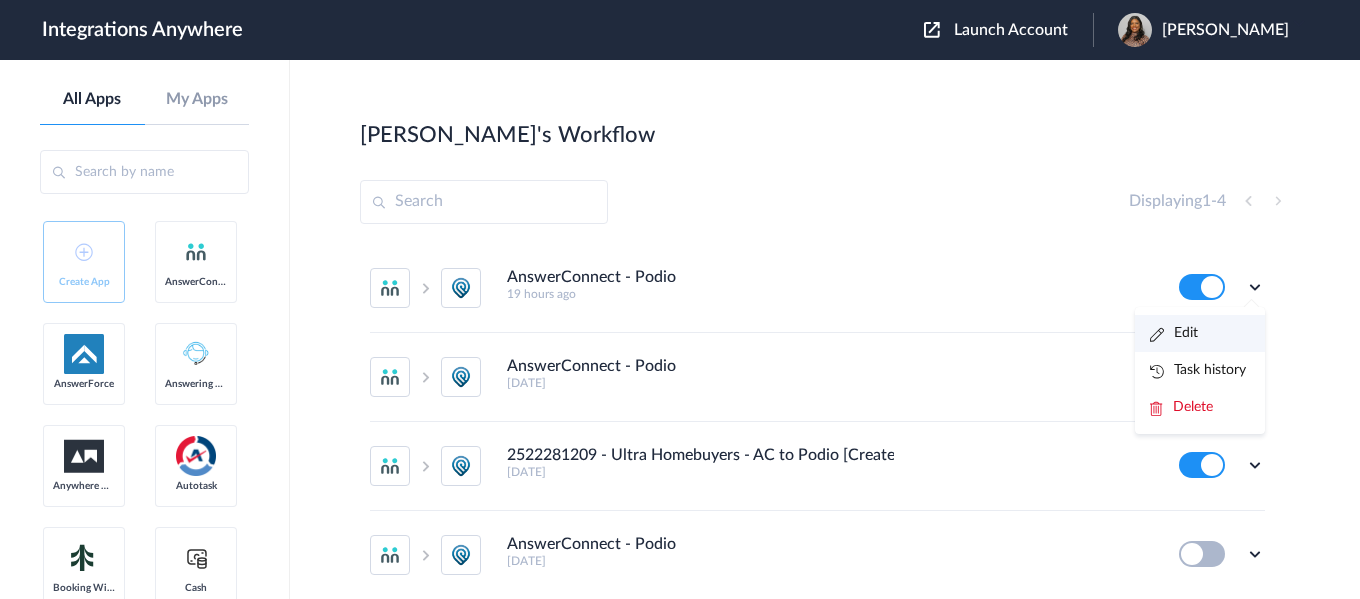 click on "Edit" at bounding box center (1200, 333) 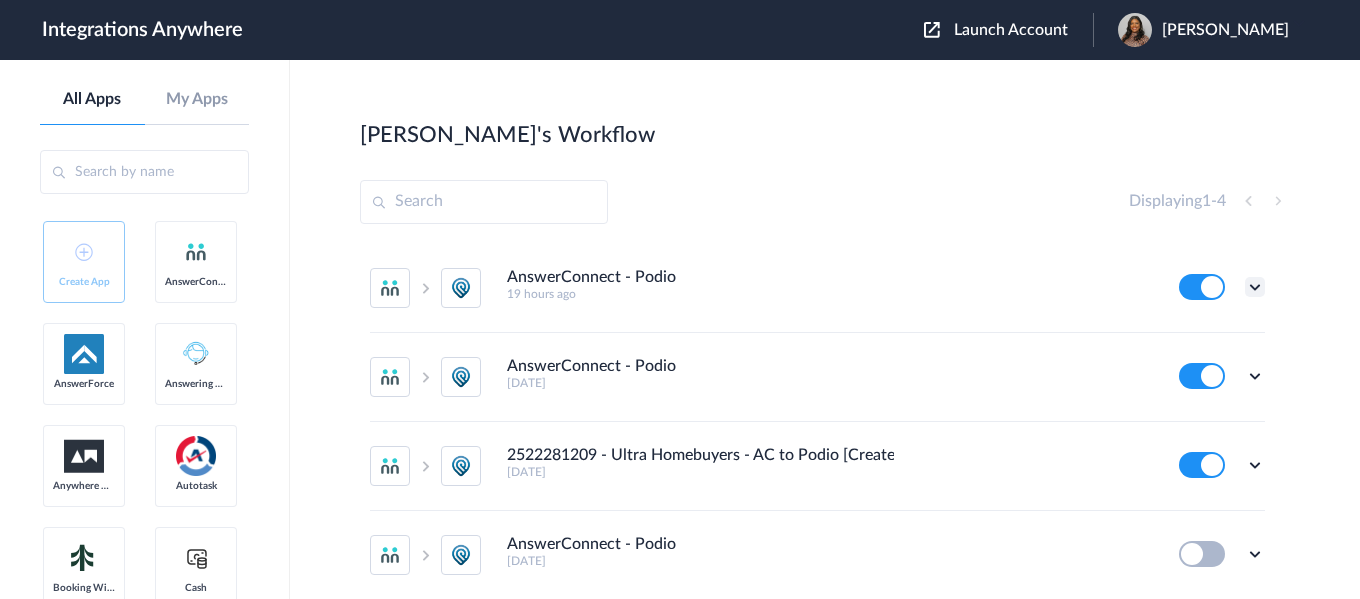click at bounding box center [1255, 287] 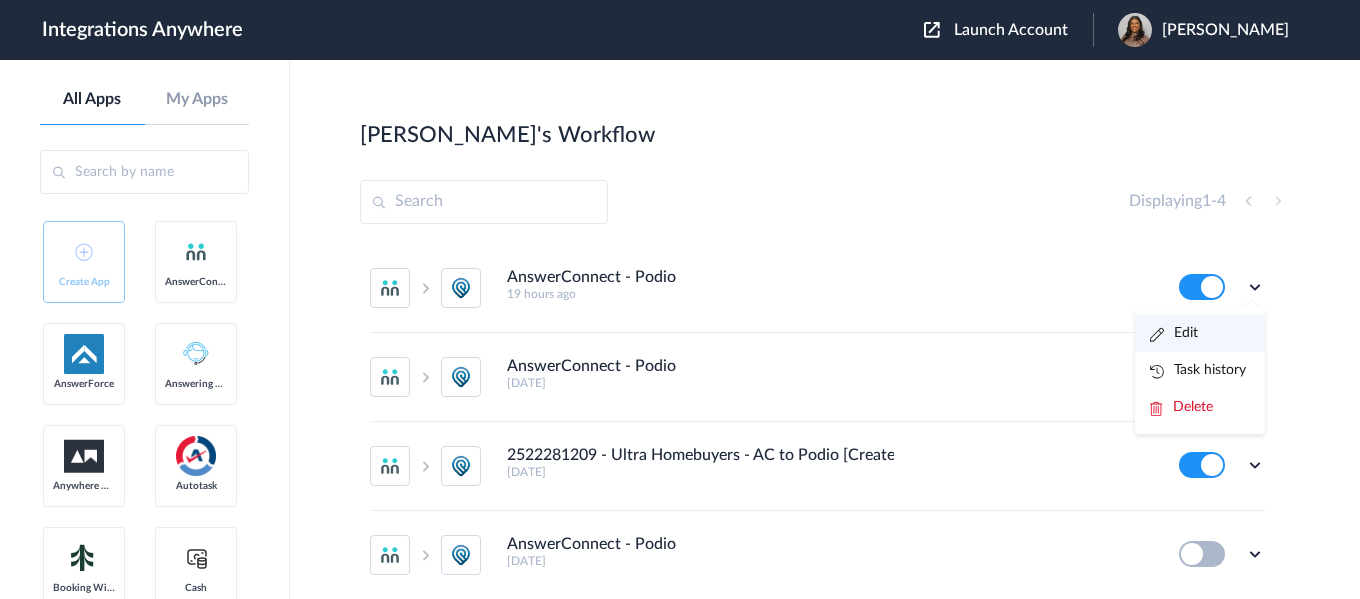 click on "Edit" at bounding box center [1200, 333] 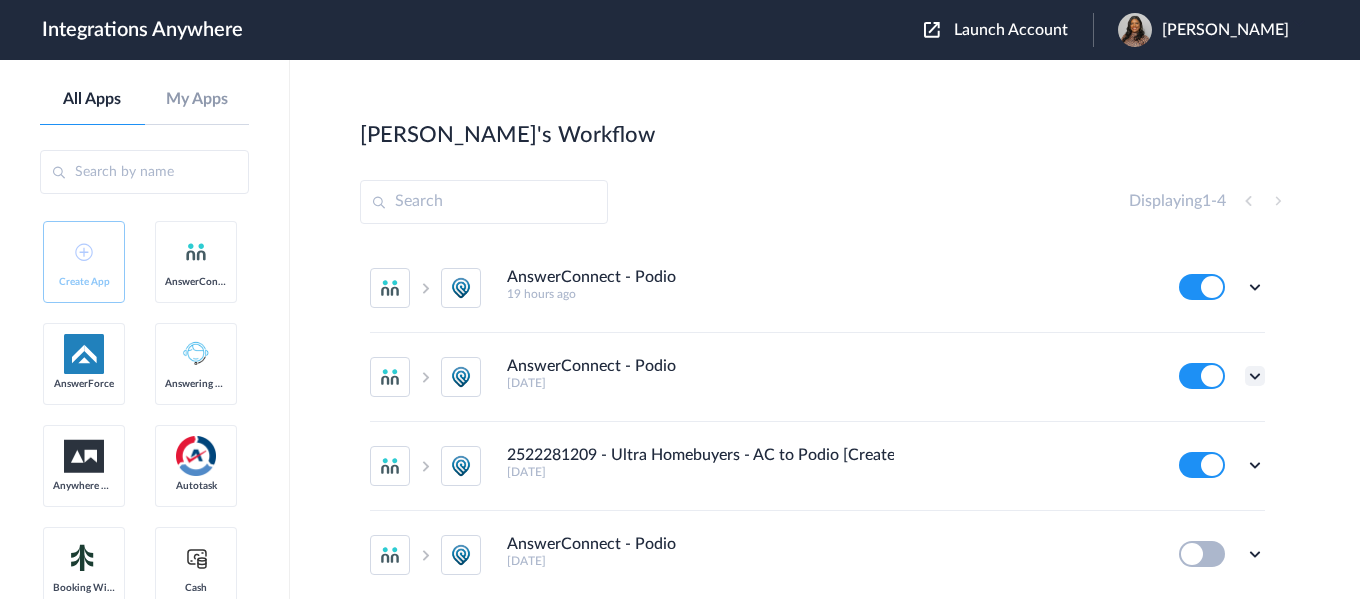 click at bounding box center [1255, 376] 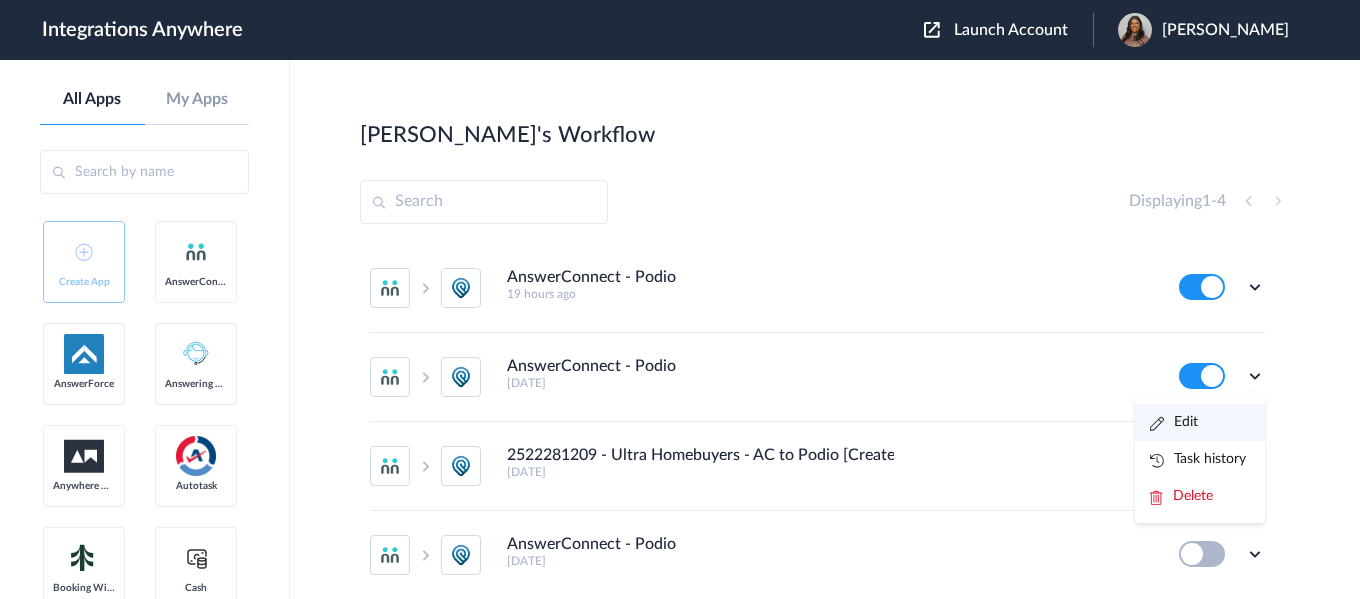 click on "Edit" at bounding box center (1174, 422) 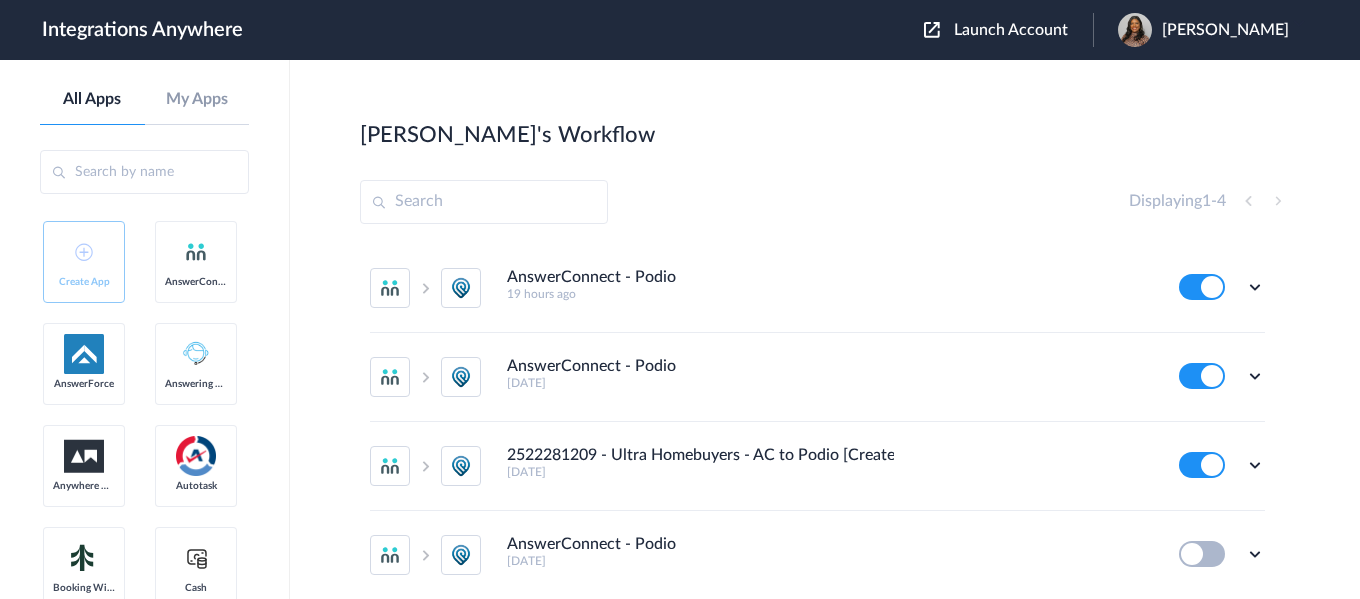 click on "Launch Account" at bounding box center (1011, 30) 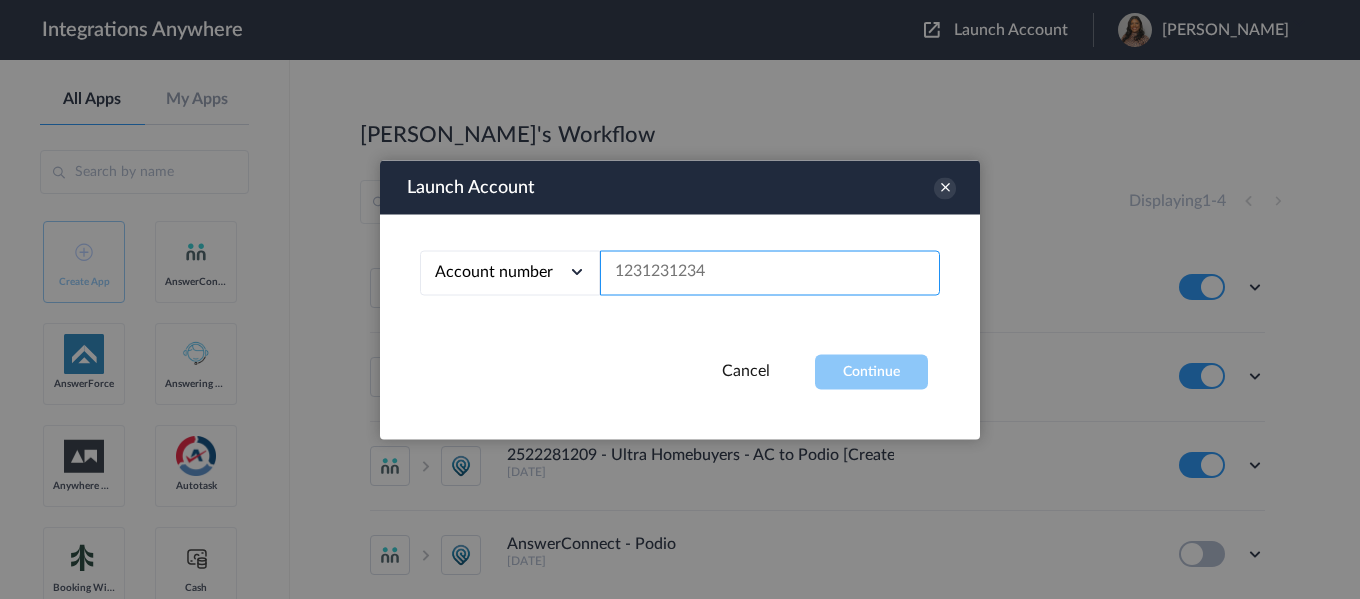 paste on "2525949836" 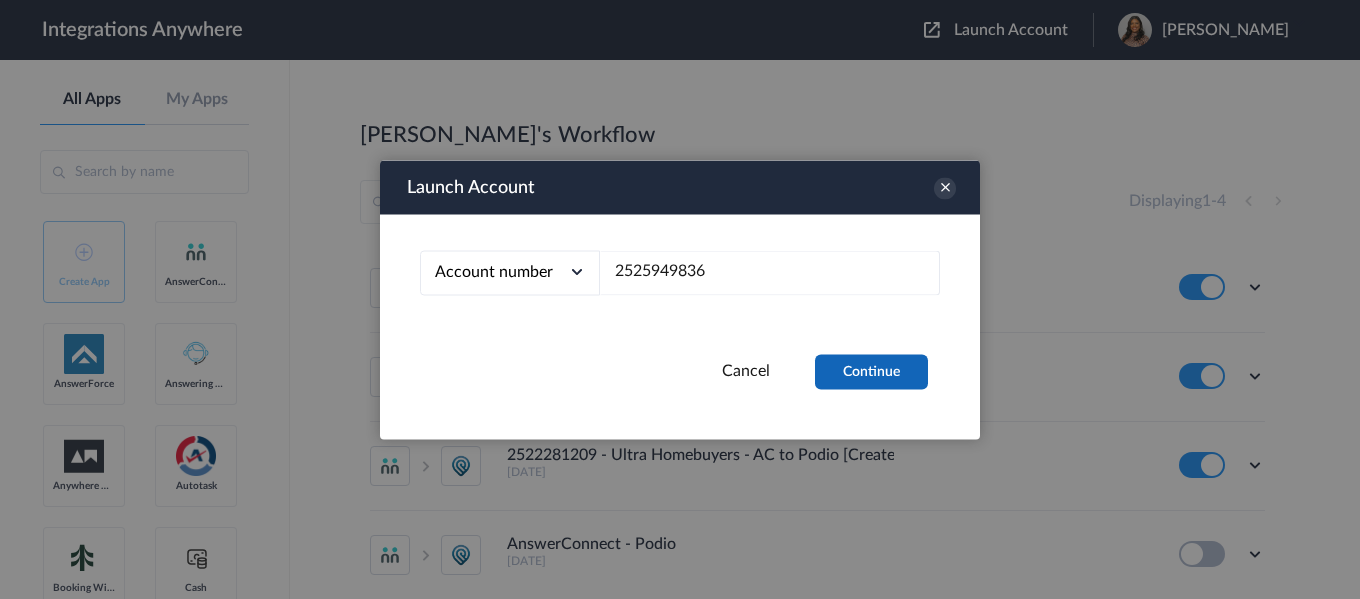 click on "Continue" at bounding box center (871, 371) 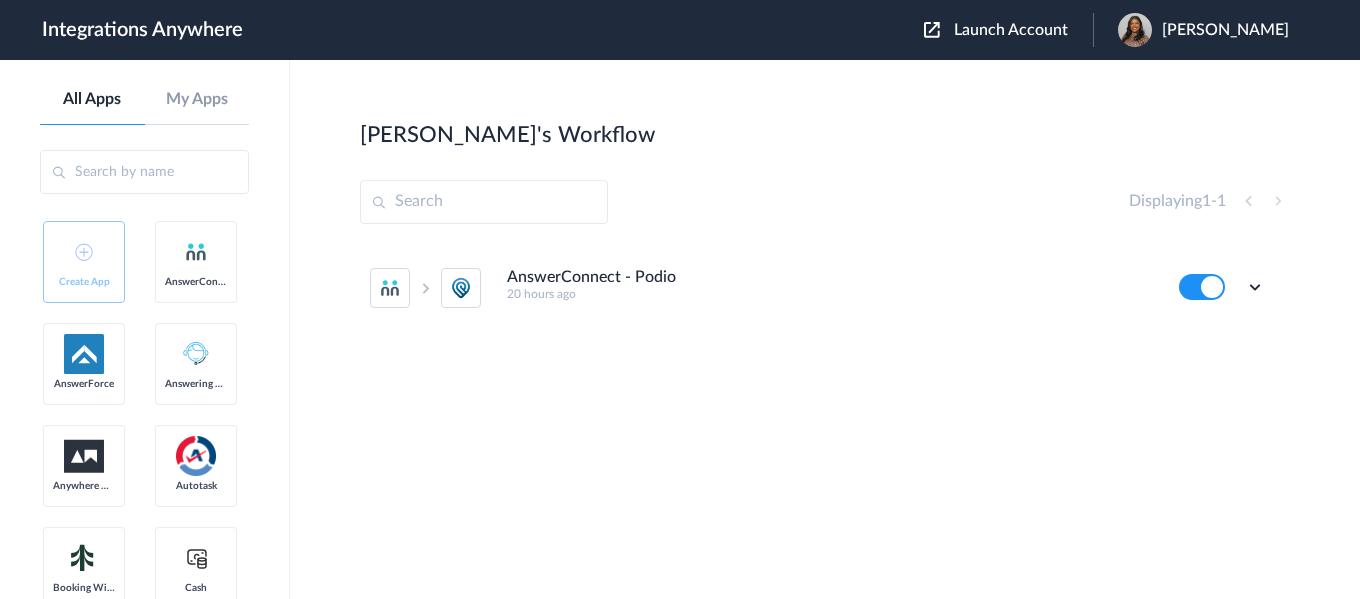 click on "Launch Account" at bounding box center [1008, 30] 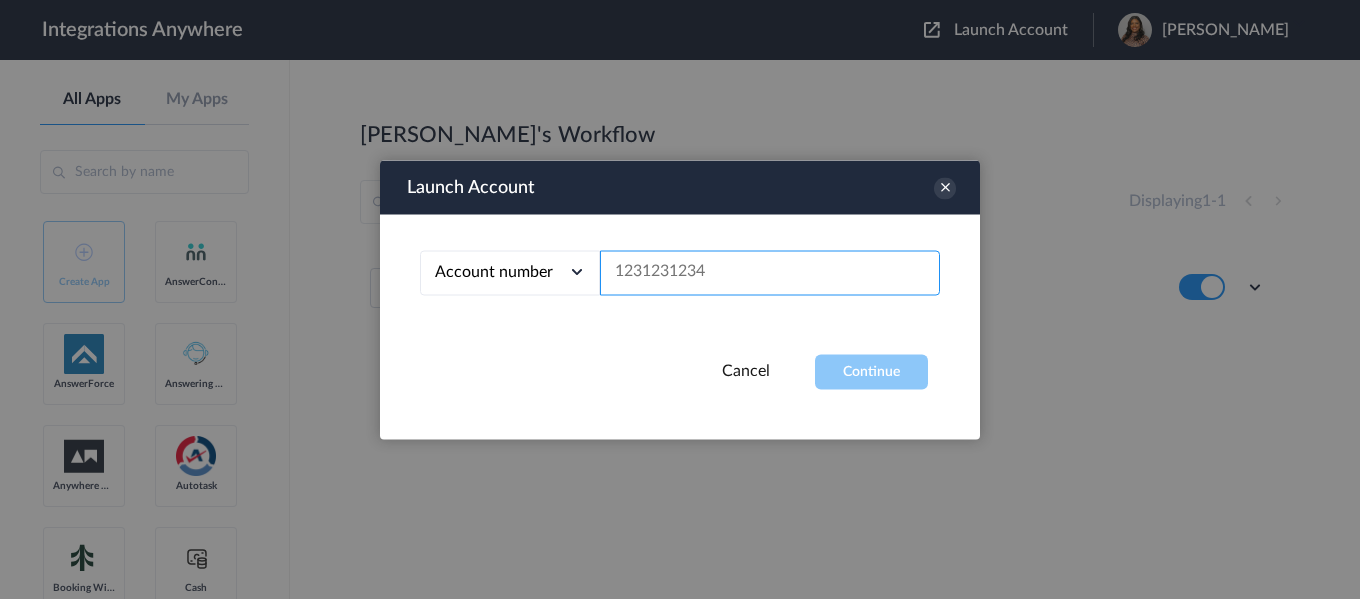 paste on "2522281209" 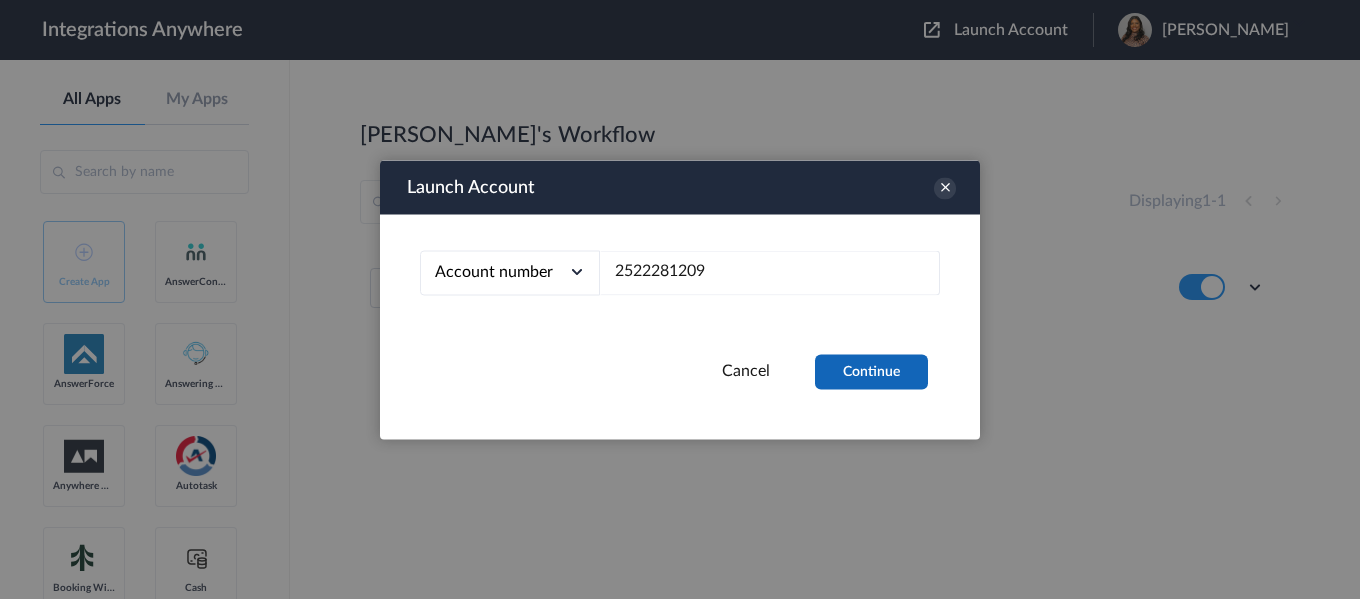 click on "Continue" at bounding box center (871, 371) 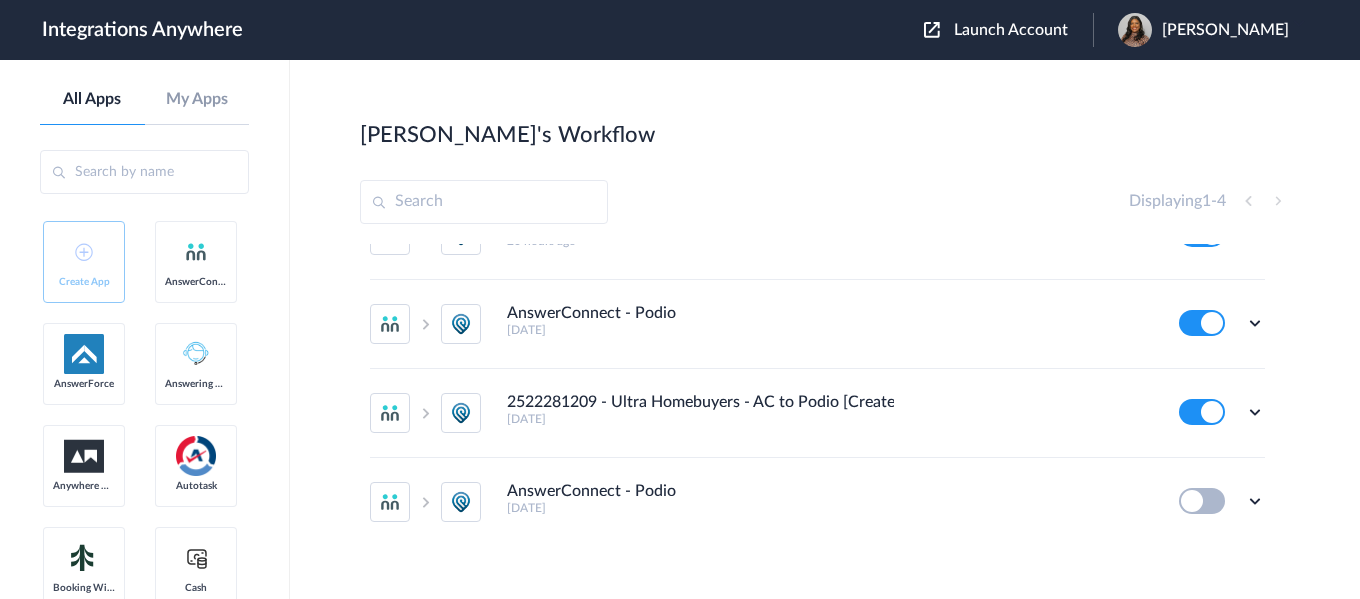 scroll, scrollTop: 82, scrollLeft: 0, axis: vertical 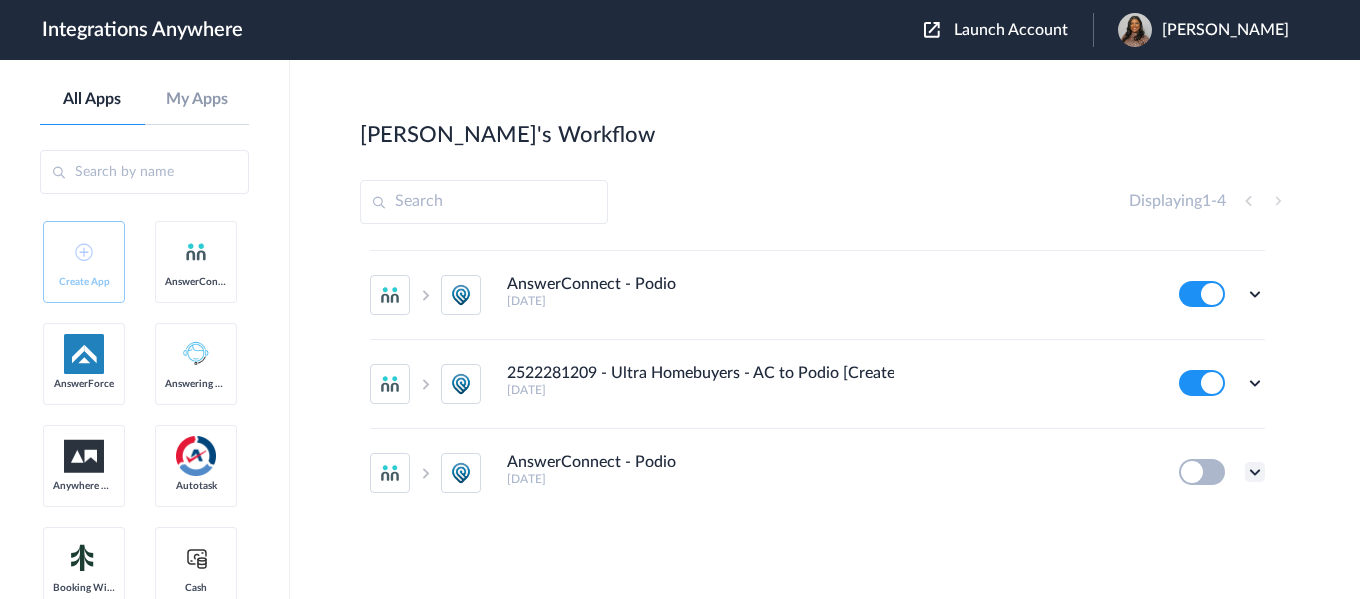 click at bounding box center [1255, 472] 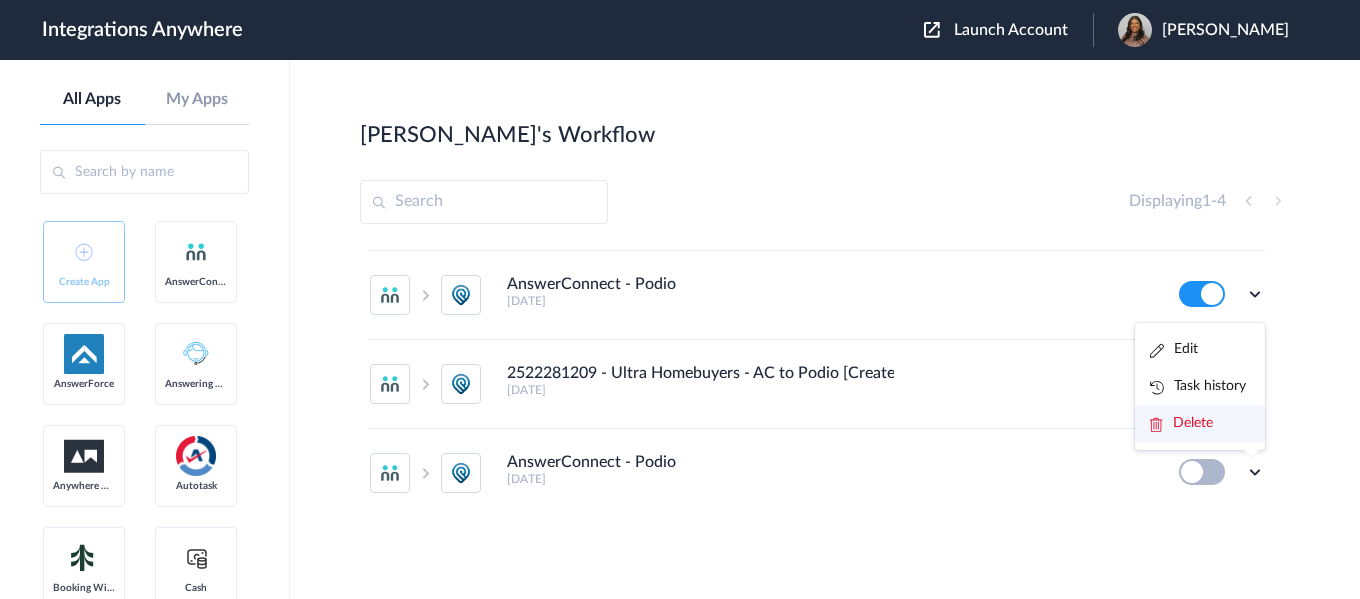 click on "Delete" at bounding box center (1193, 423) 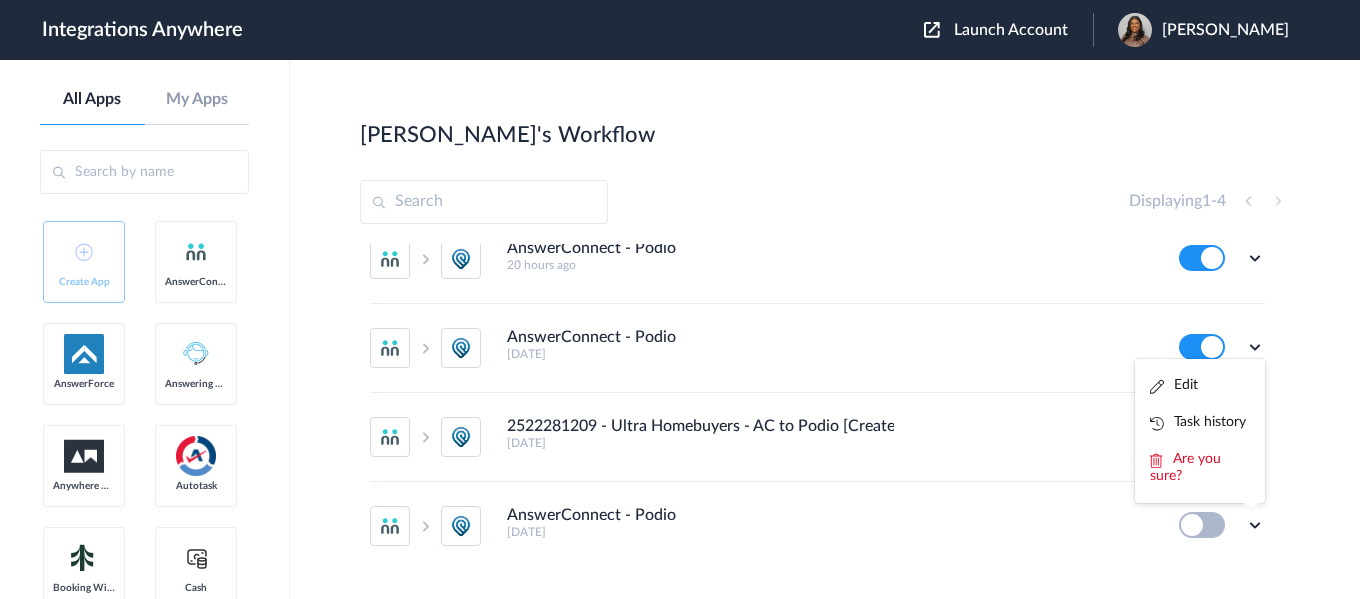 scroll, scrollTop: 0, scrollLeft: 0, axis: both 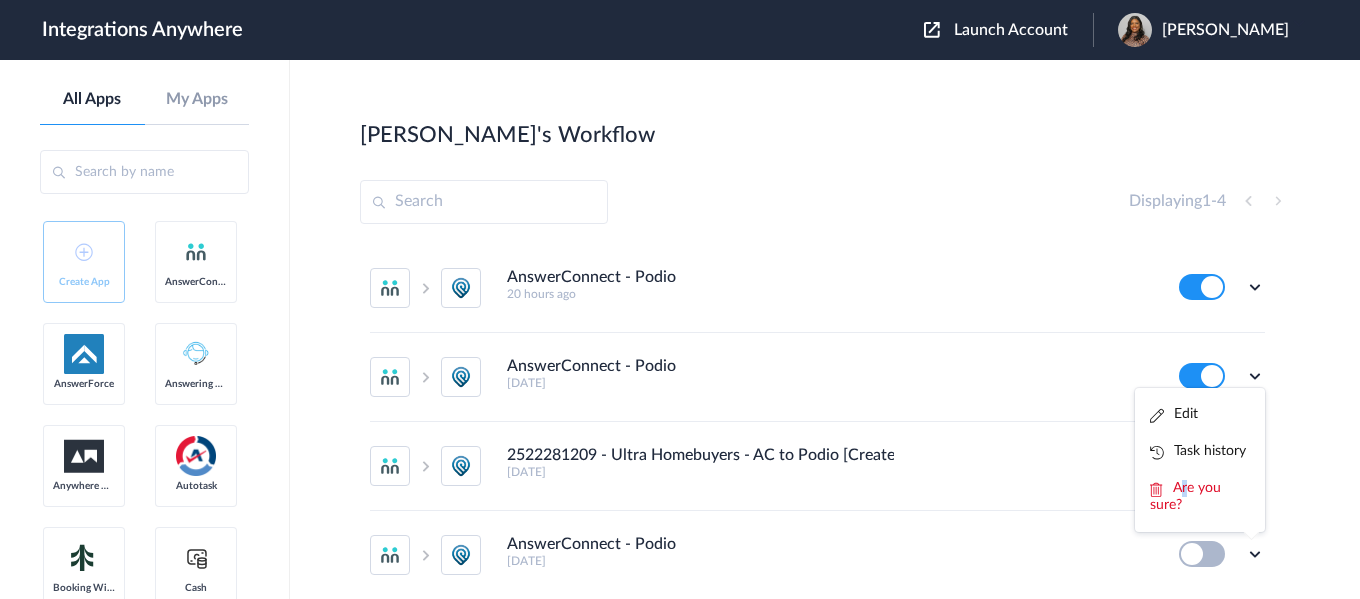 click on "Are you sure?" at bounding box center [1185, 496] 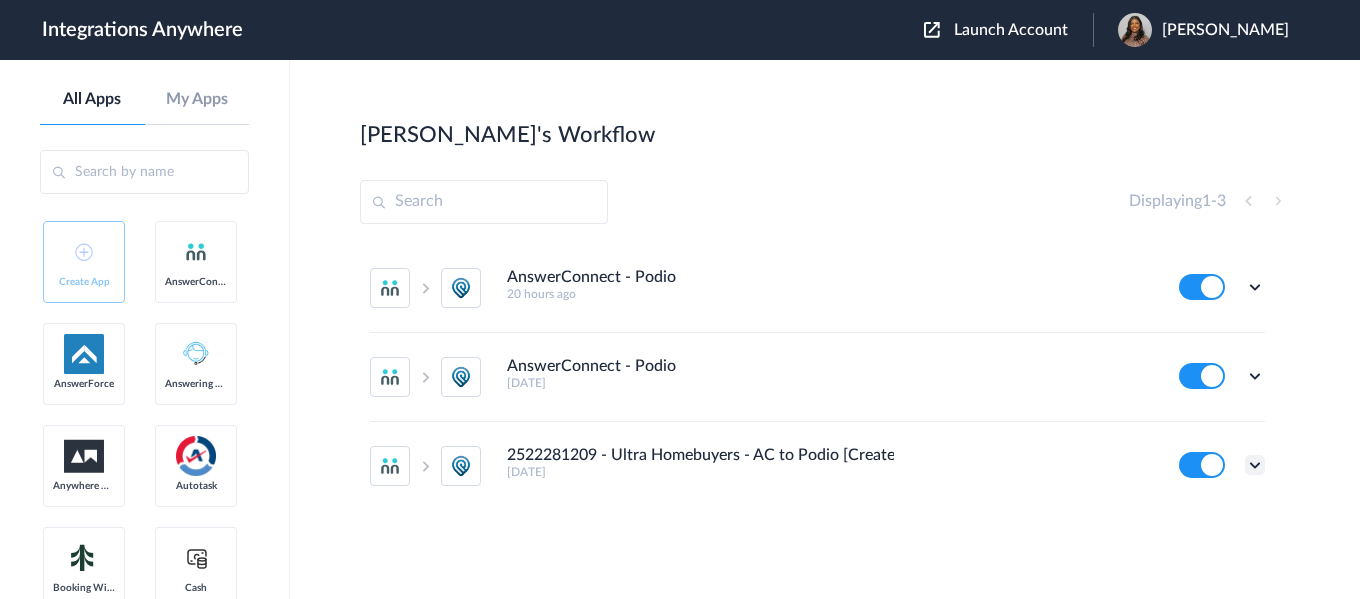 click at bounding box center (1255, 465) 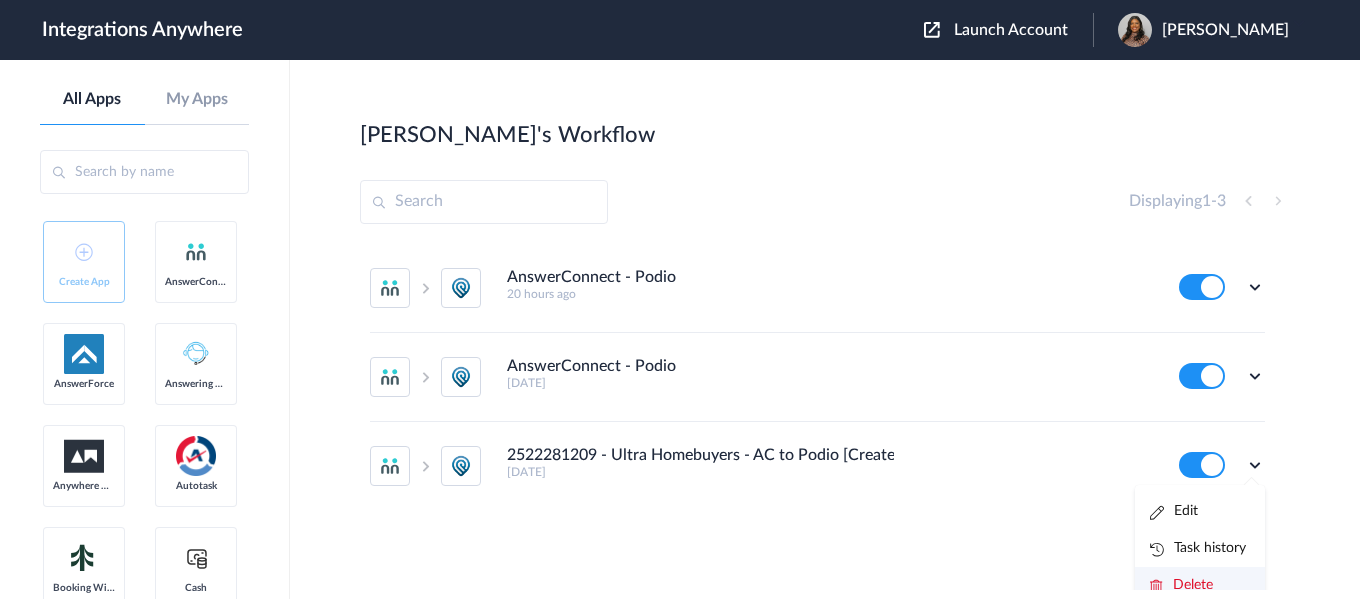 click on "Delete" at bounding box center [1200, 585] 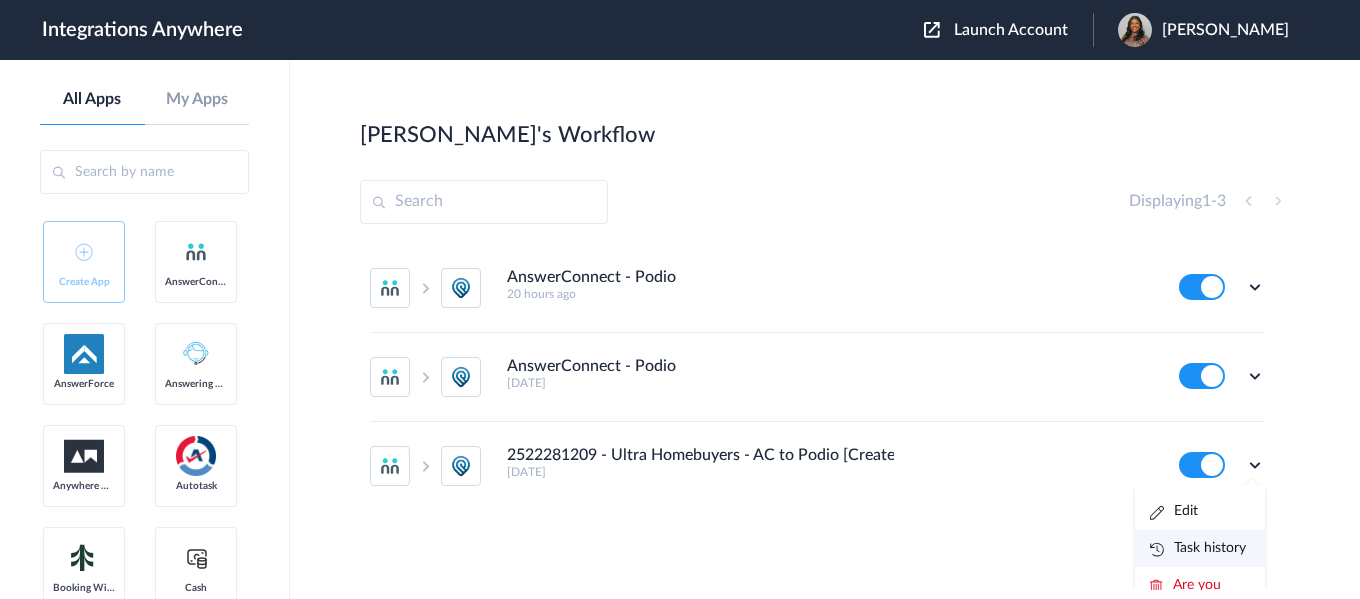 scroll, scrollTop: 39, scrollLeft: 0, axis: vertical 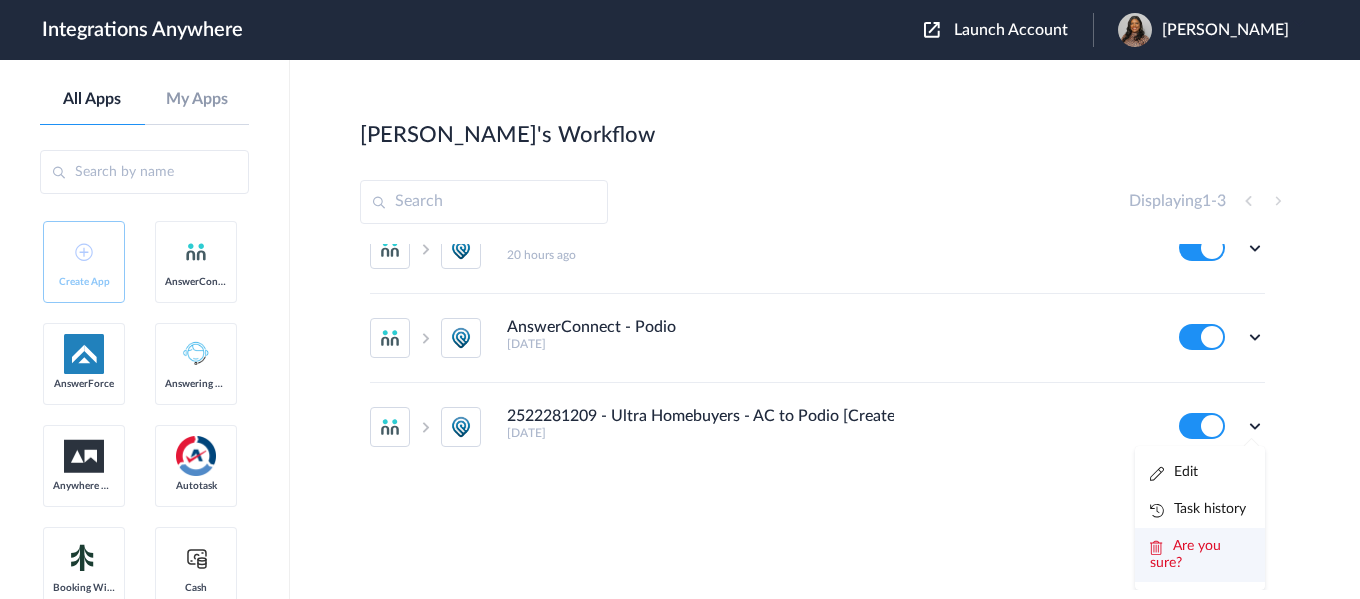 click on "Are you sure?" at bounding box center [1185, 554] 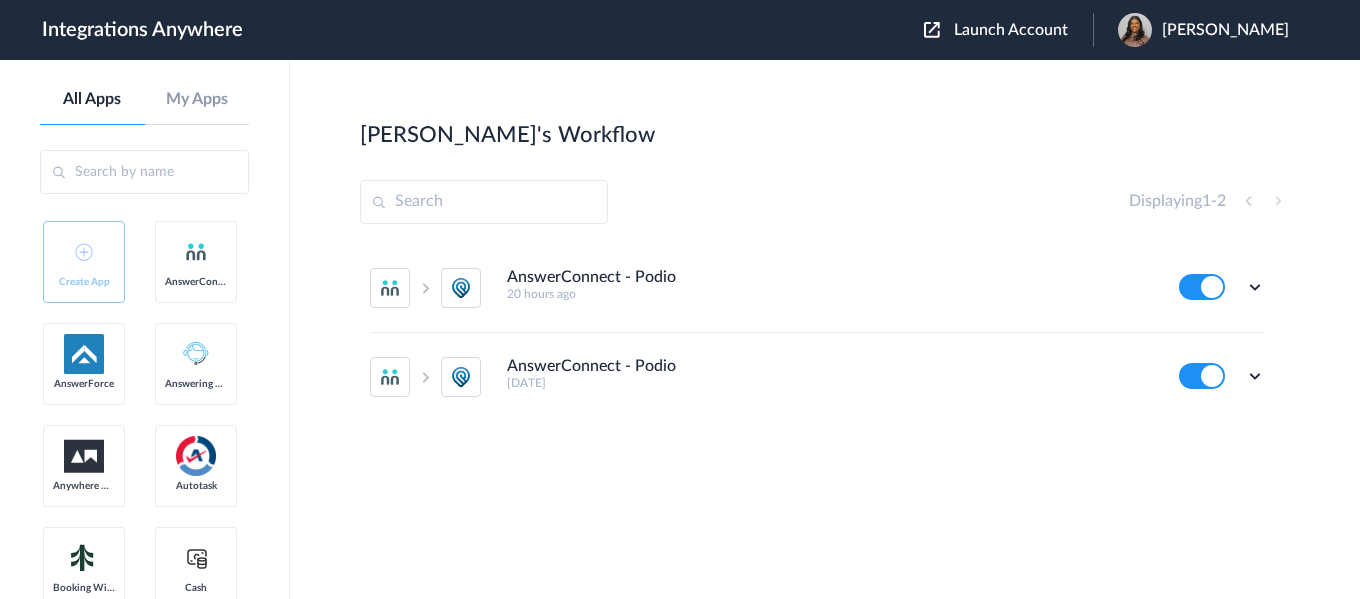 scroll, scrollTop: 0, scrollLeft: 0, axis: both 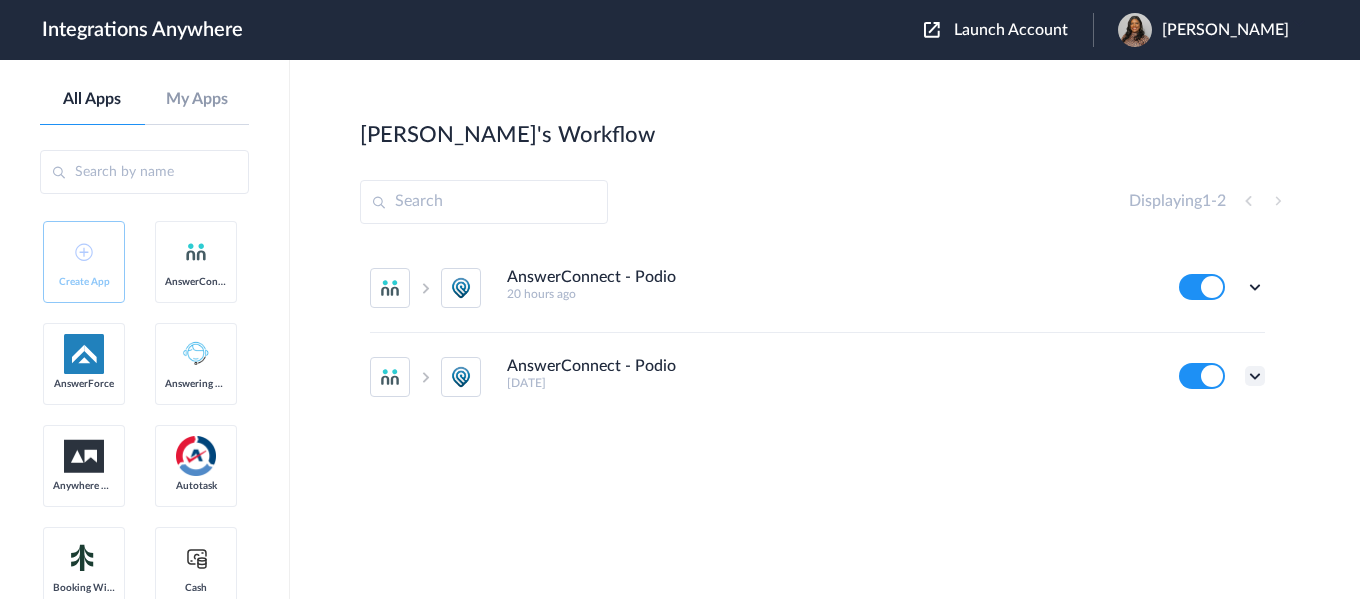 click at bounding box center [1255, 376] 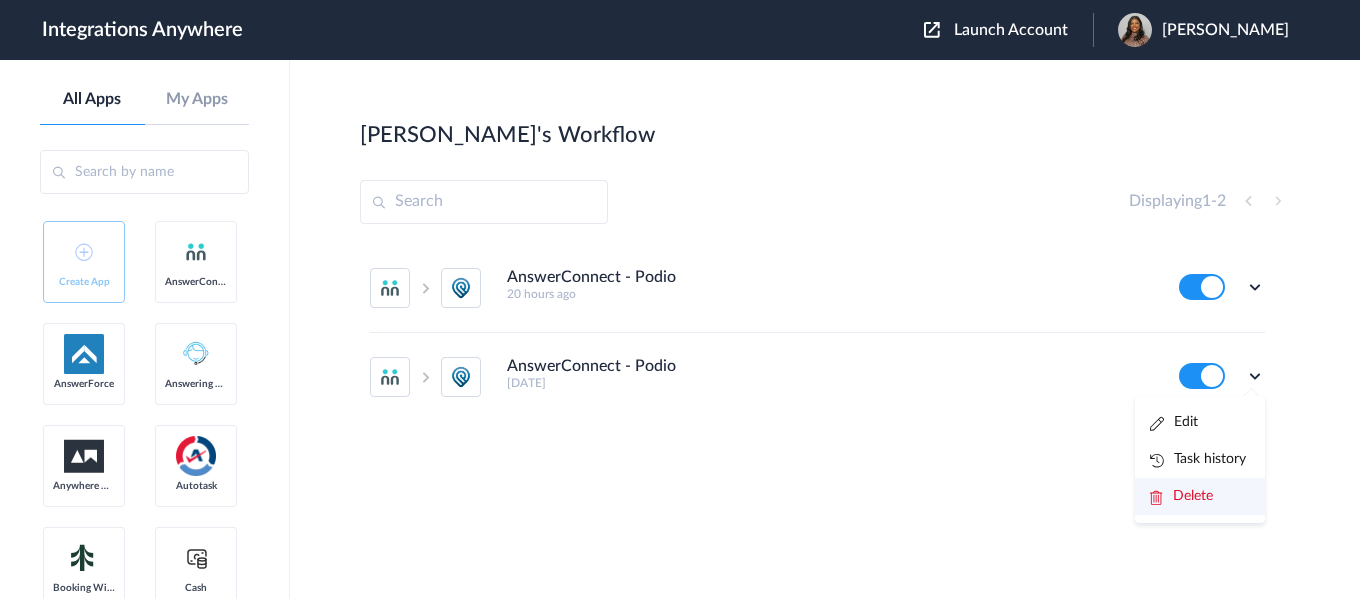 click on "Delete" at bounding box center [1200, 496] 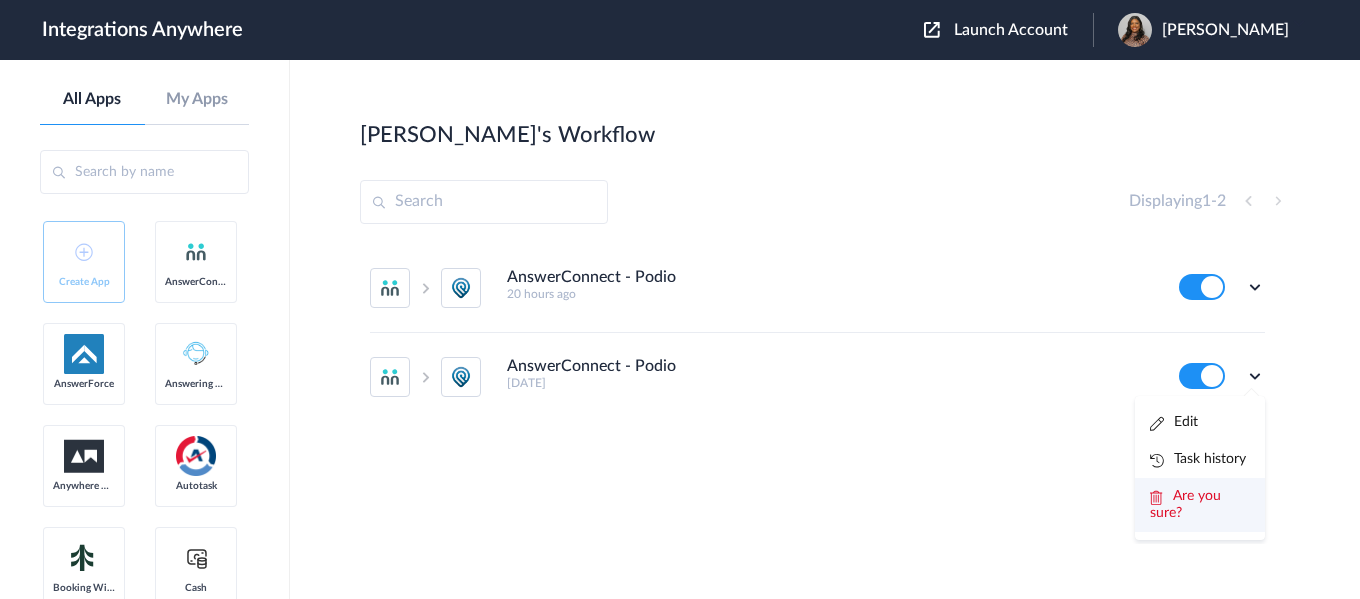 click on "Are you sure?" at bounding box center [1185, 504] 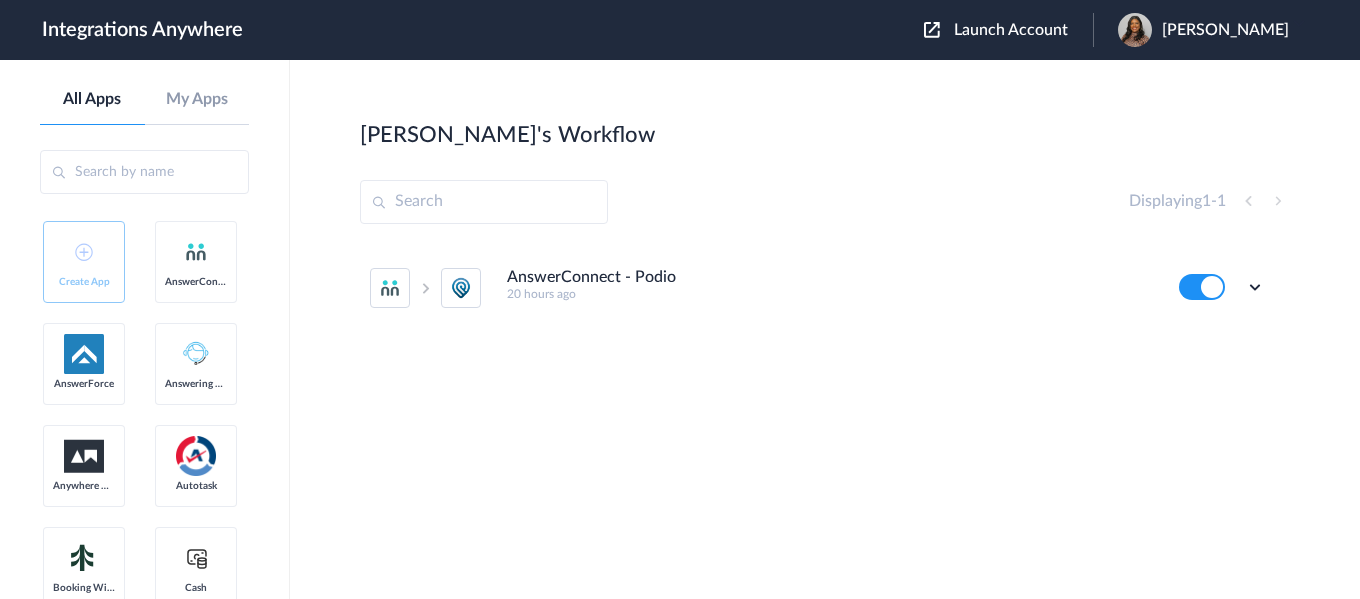 click on "Launch Account" at bounding box center [1011, 30] 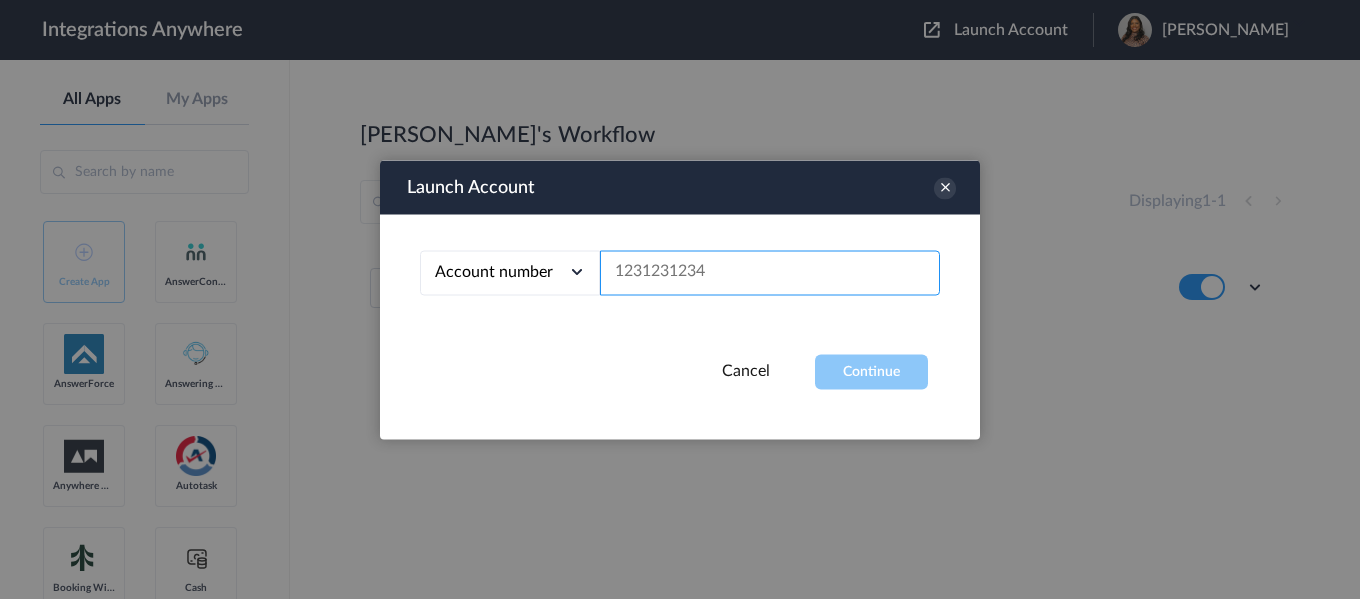paste on "2522281209" 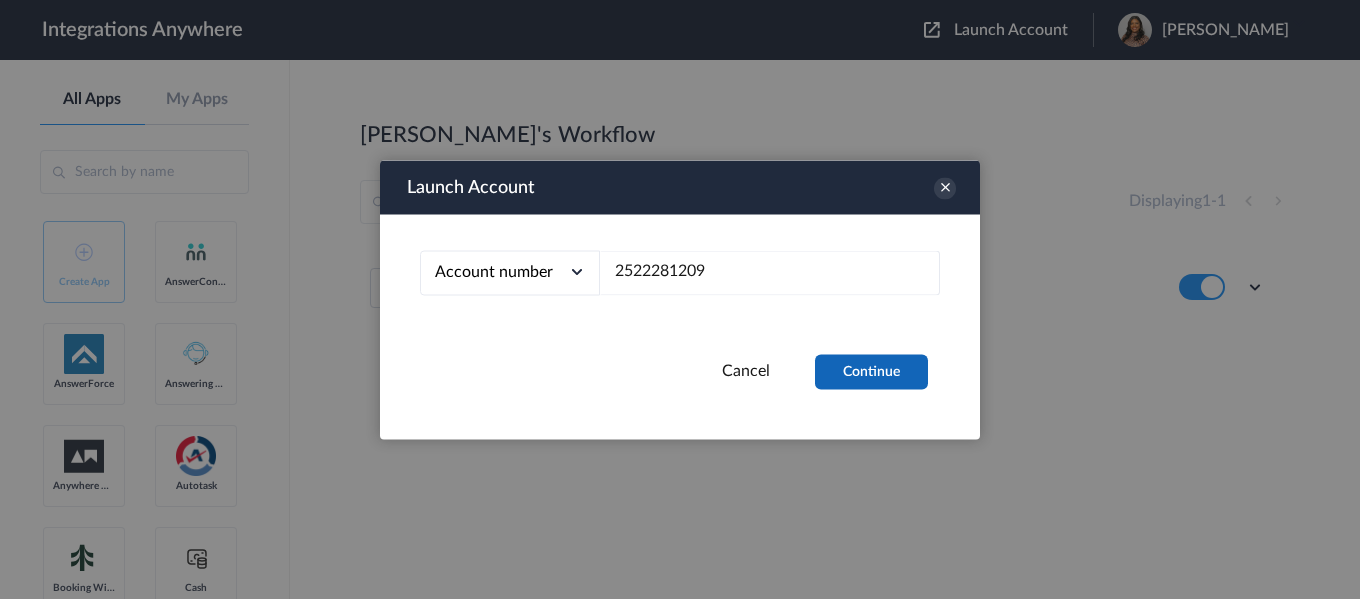 click on "Continue" at bounding box center (871, 371) 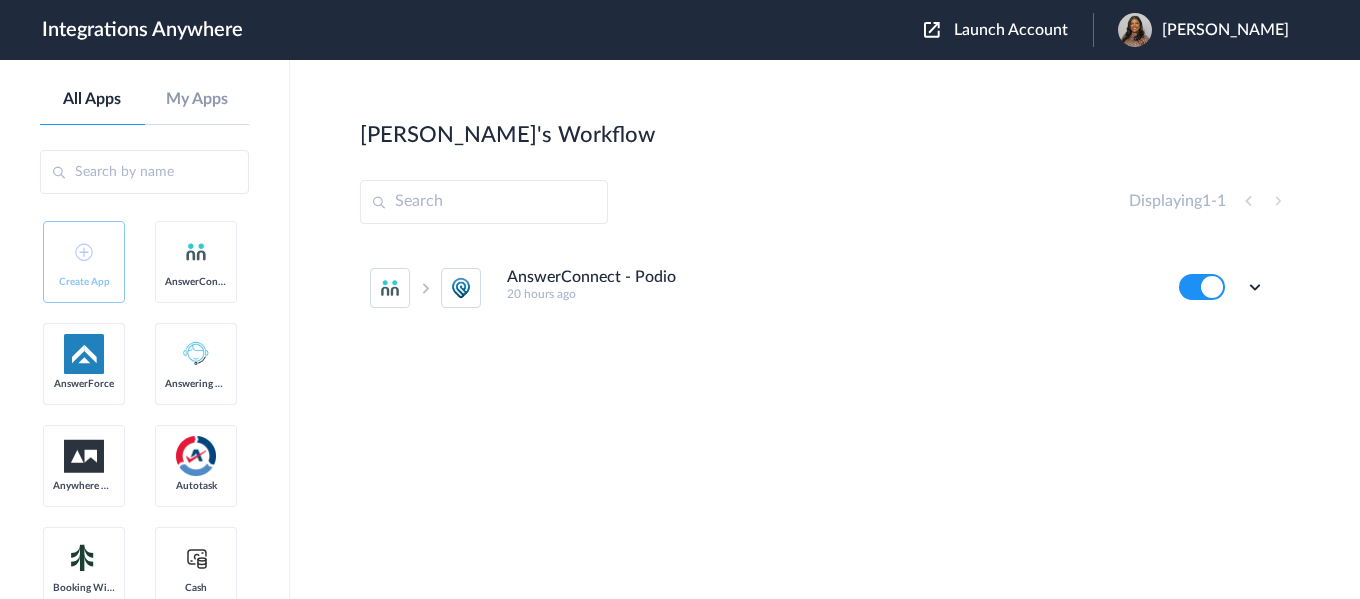 click on "Launch Account" at bounding box center (1011, 30) 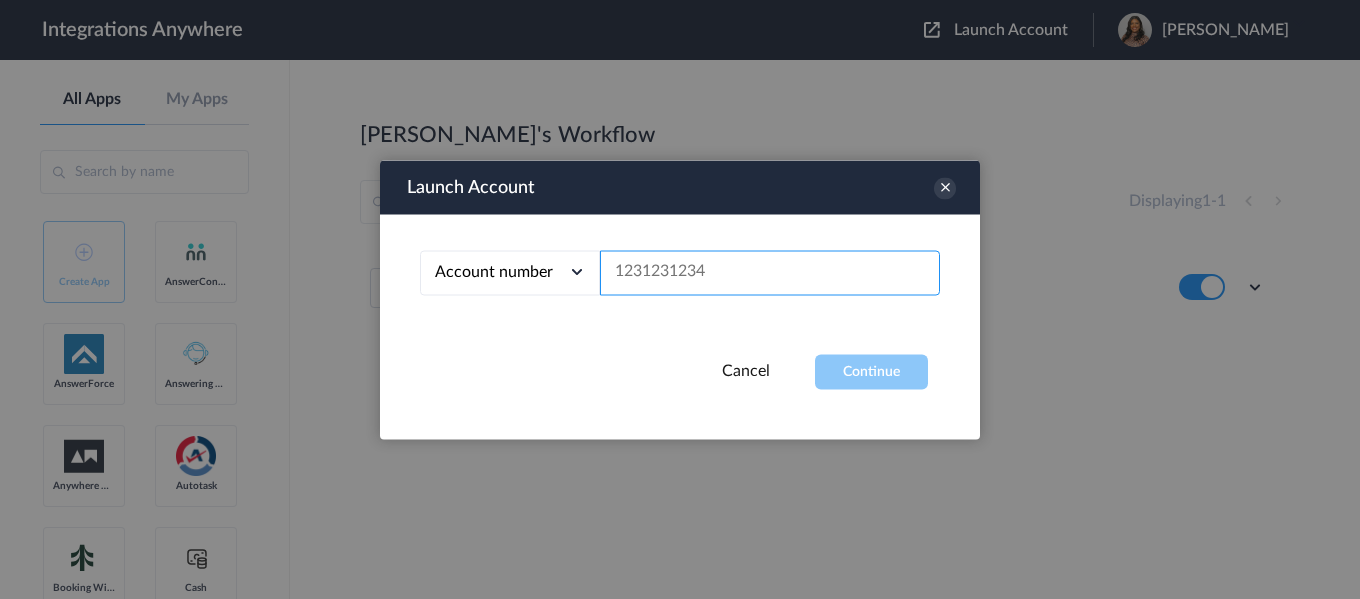 paste on "7044126546" 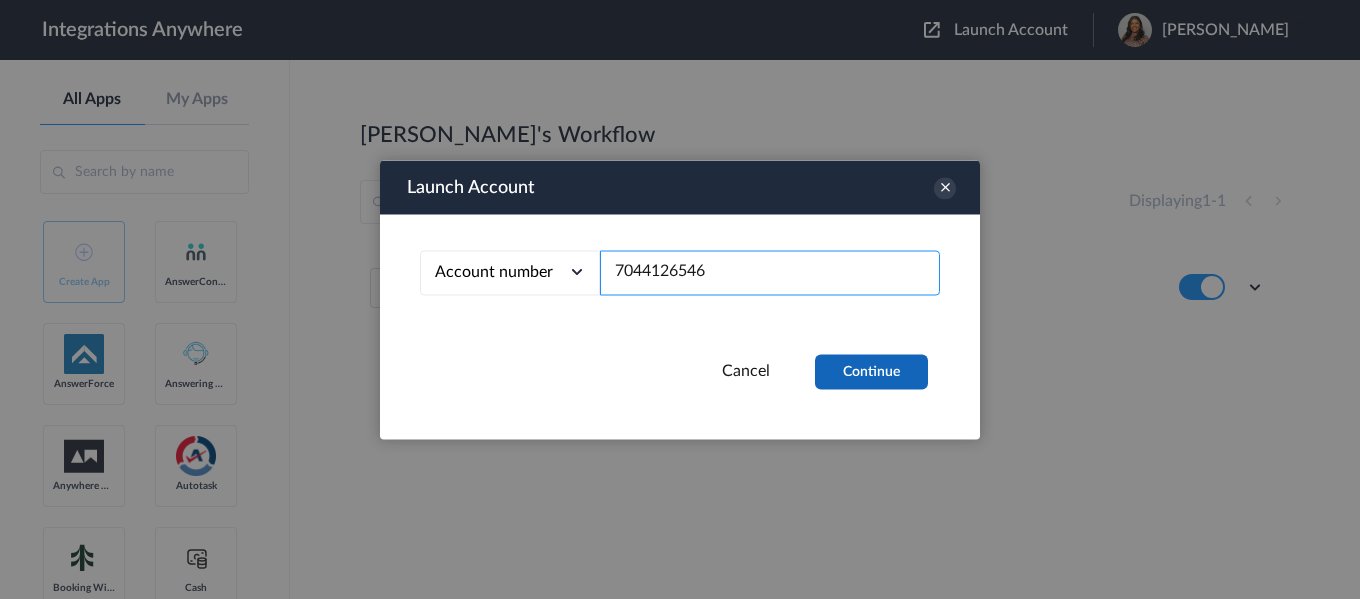 type on "7044126546" 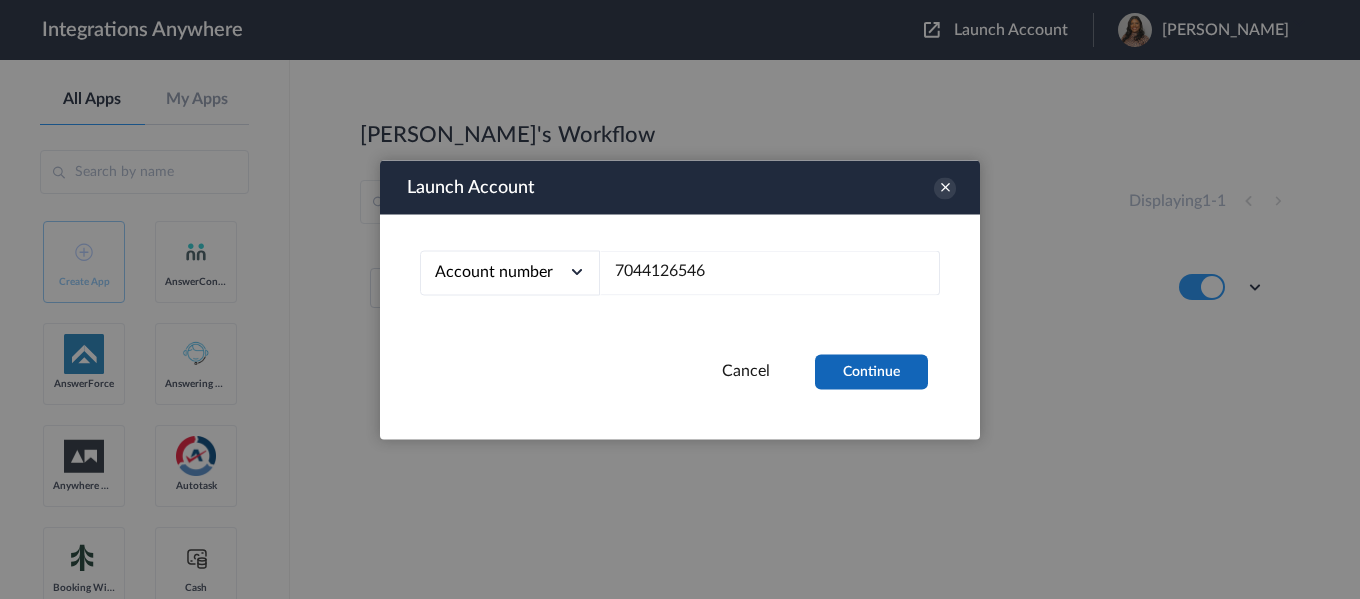 click on "Continue" at bounding box center (871, 371) 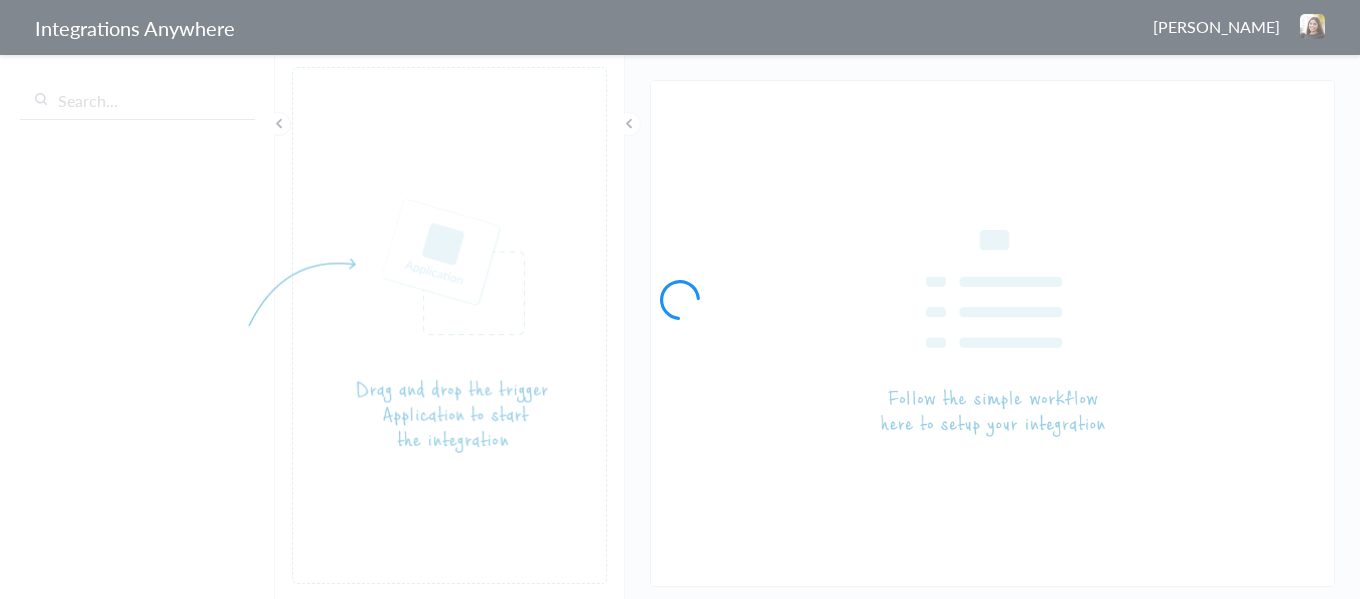 scroll, scrollTop: 0, scrollLeft: 0, axis: both 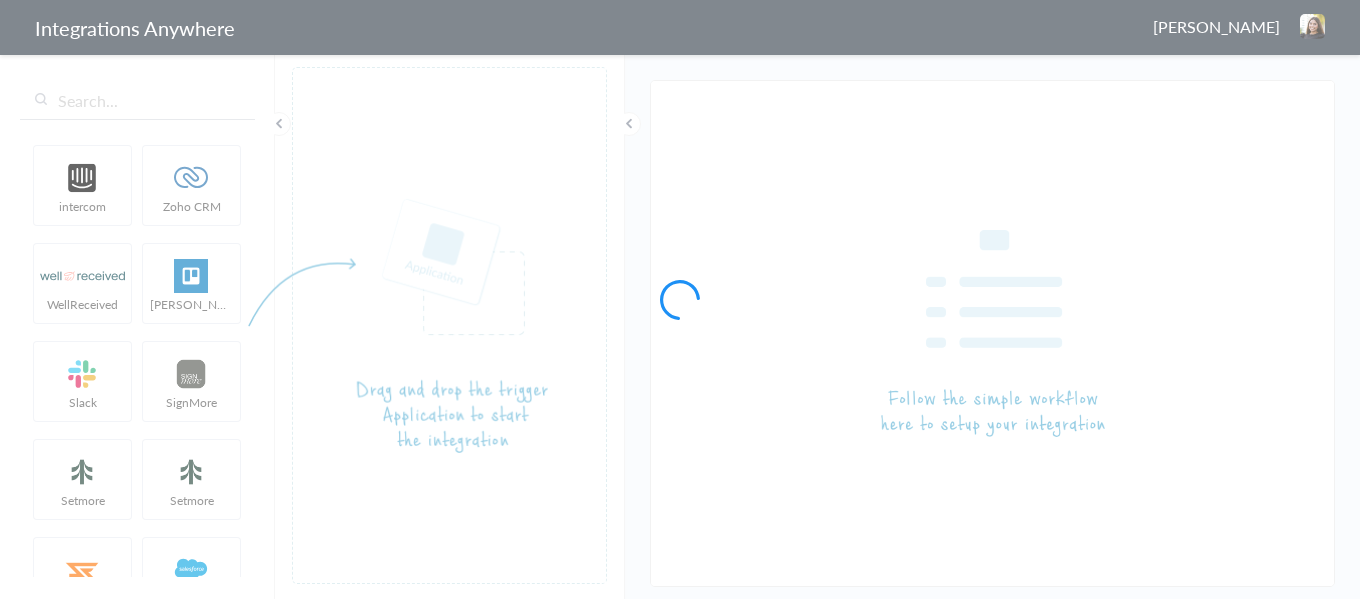 type on "AnswerConnect - Podio" 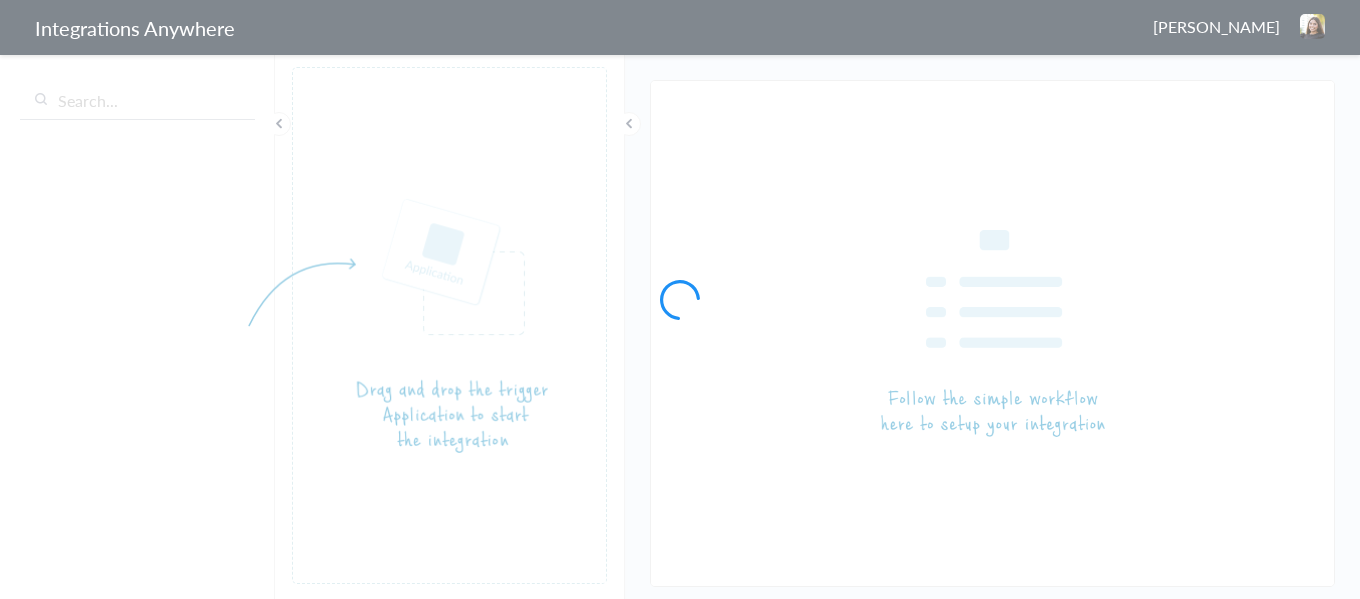 scroll, scrollTop: 0, scrollLeft: 0, axis: both 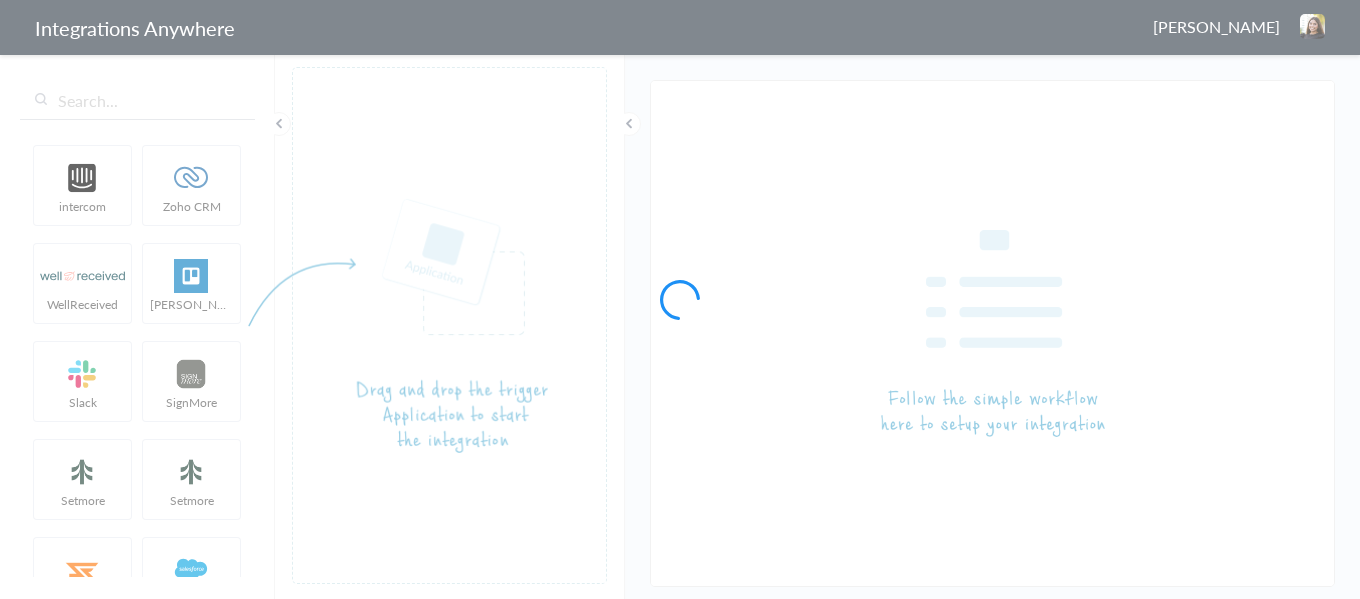 type on "AnswerConnect - Podio" 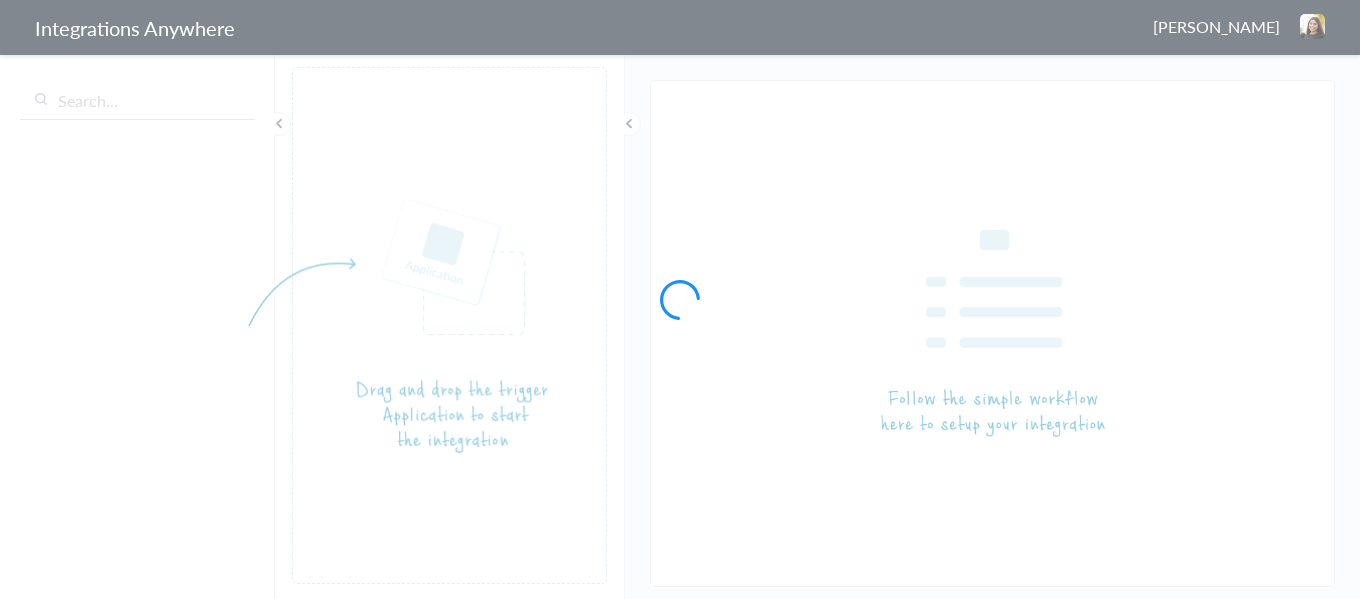 scroll, scrollTop: 0, scrollLeft: 0, axis: both 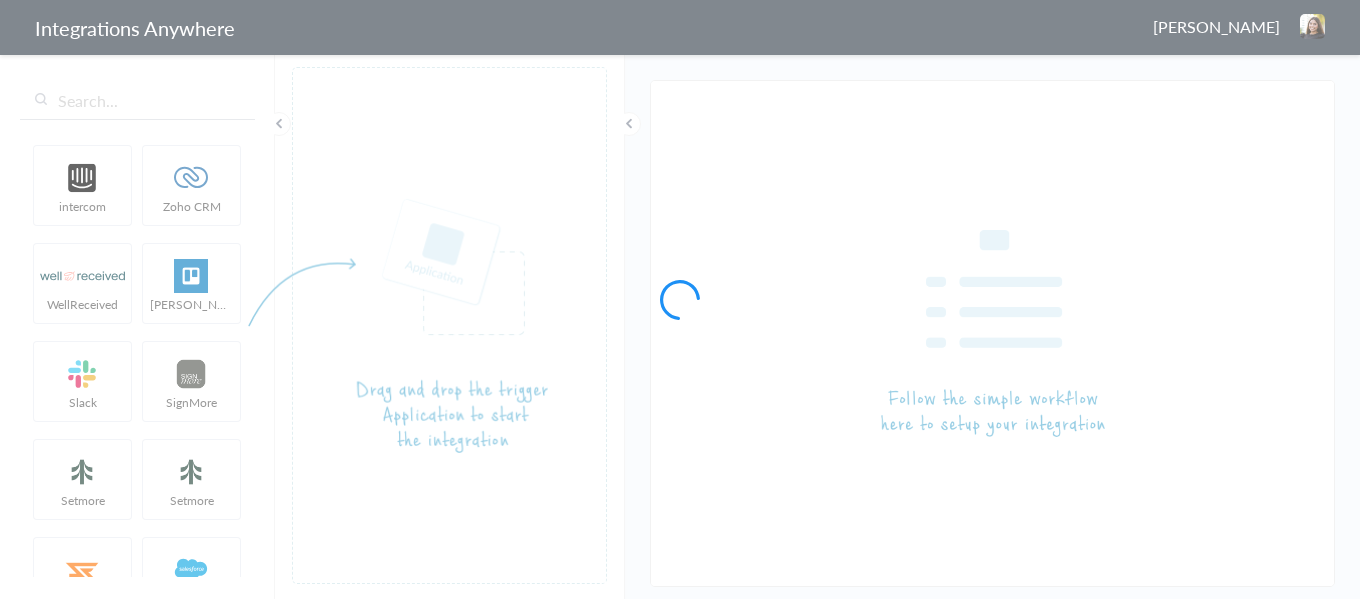 type on "AnswerConnect - Podio" 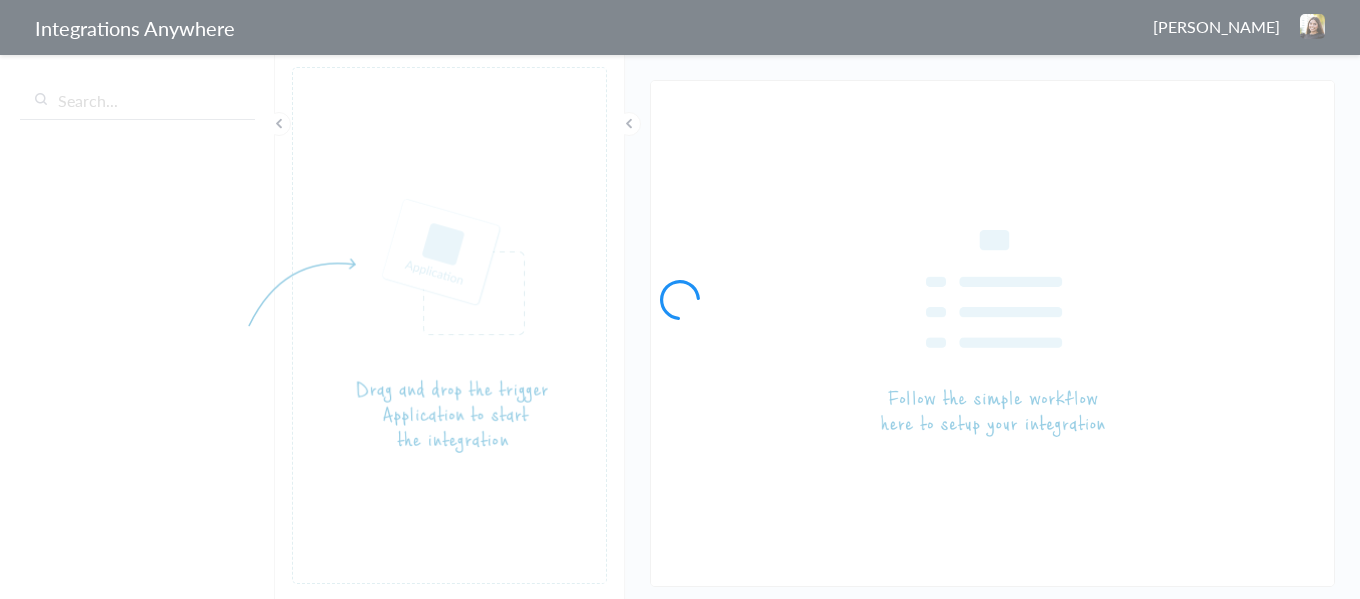 scroll, scrollTop: 0, scrollLeft: 0, axis: both 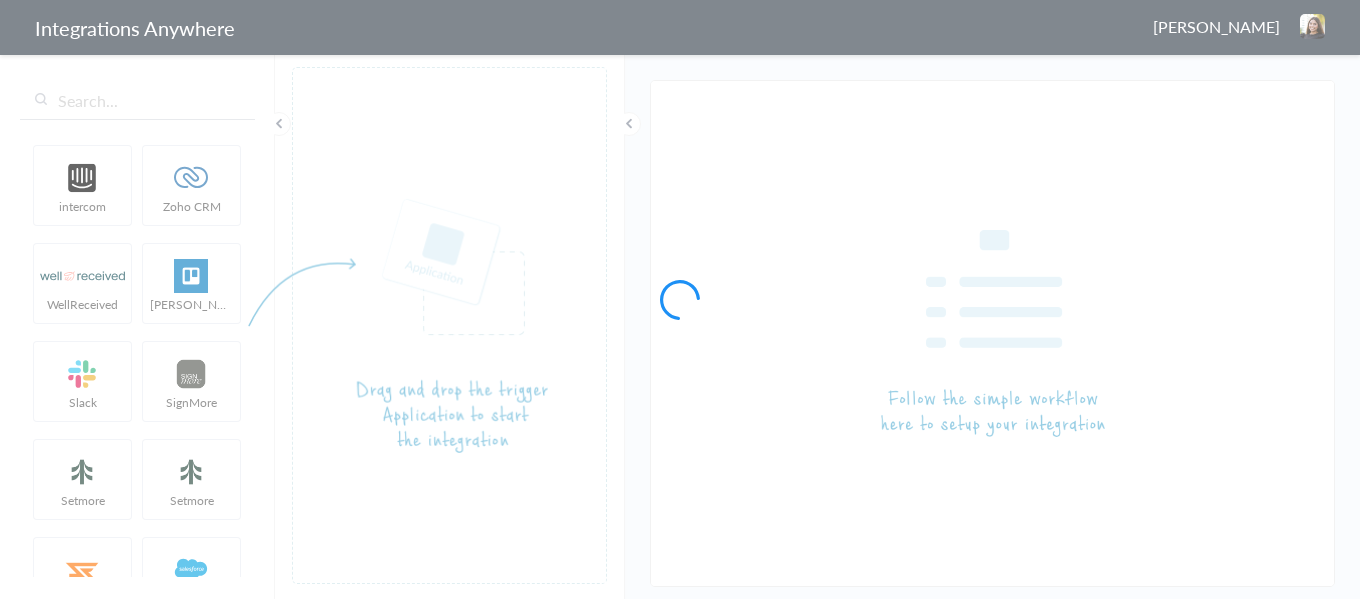 type on "AnswerConnect - Podio" 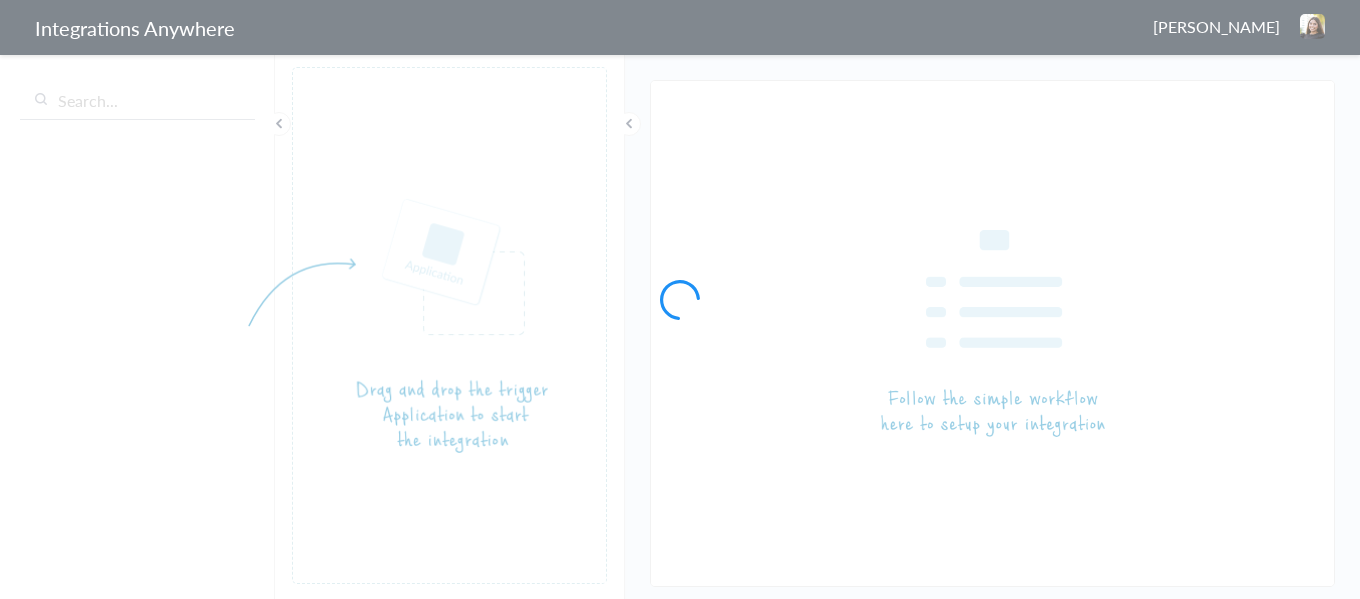scroll, scrollTop: 0, scrollLeft: 0, axis: both 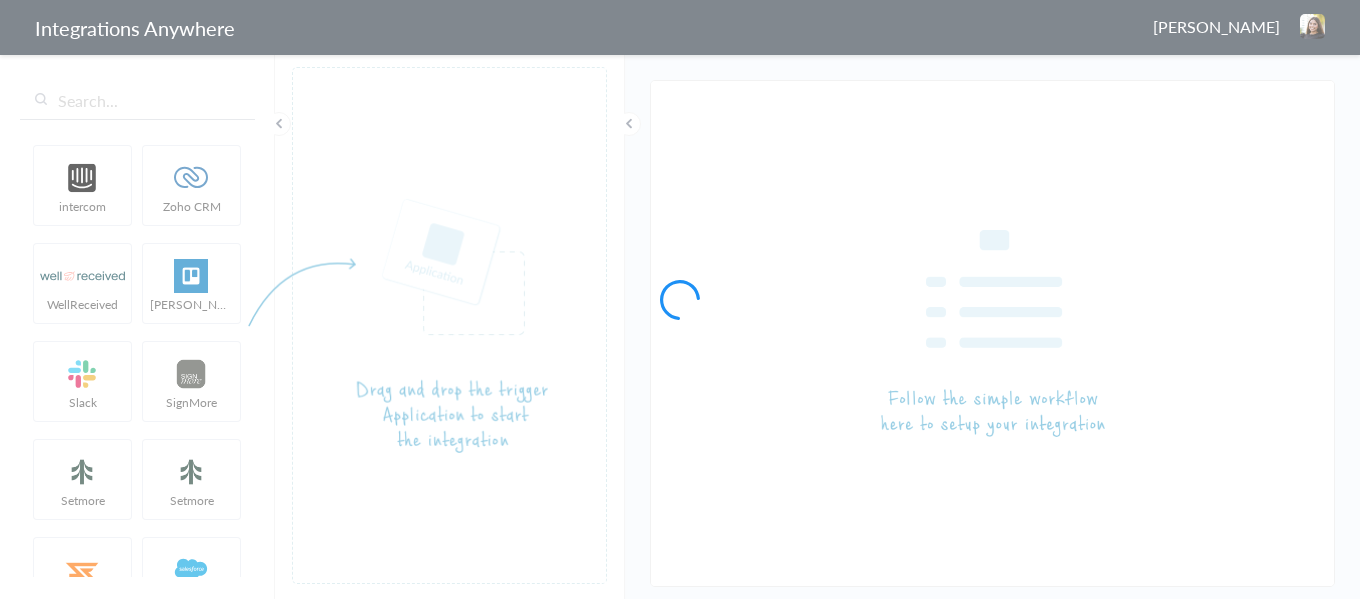type on "AnswerConnect - Podio" 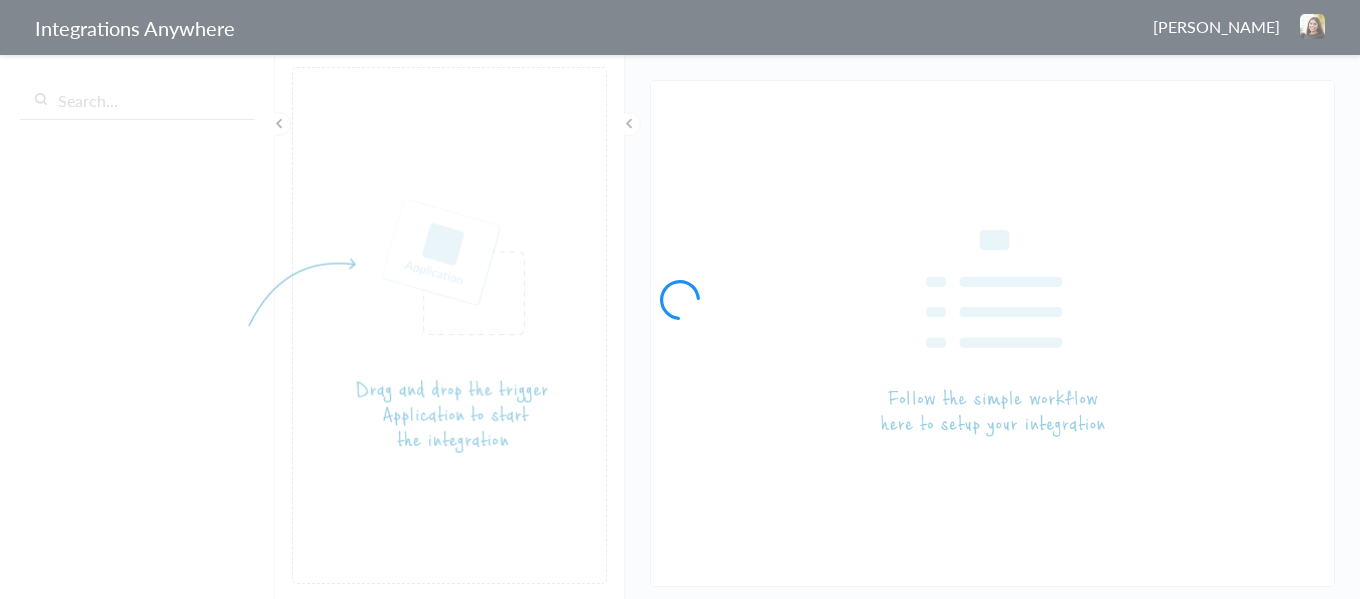 scroll, scrollTop: 0, scrollLeft: 0, axis: both 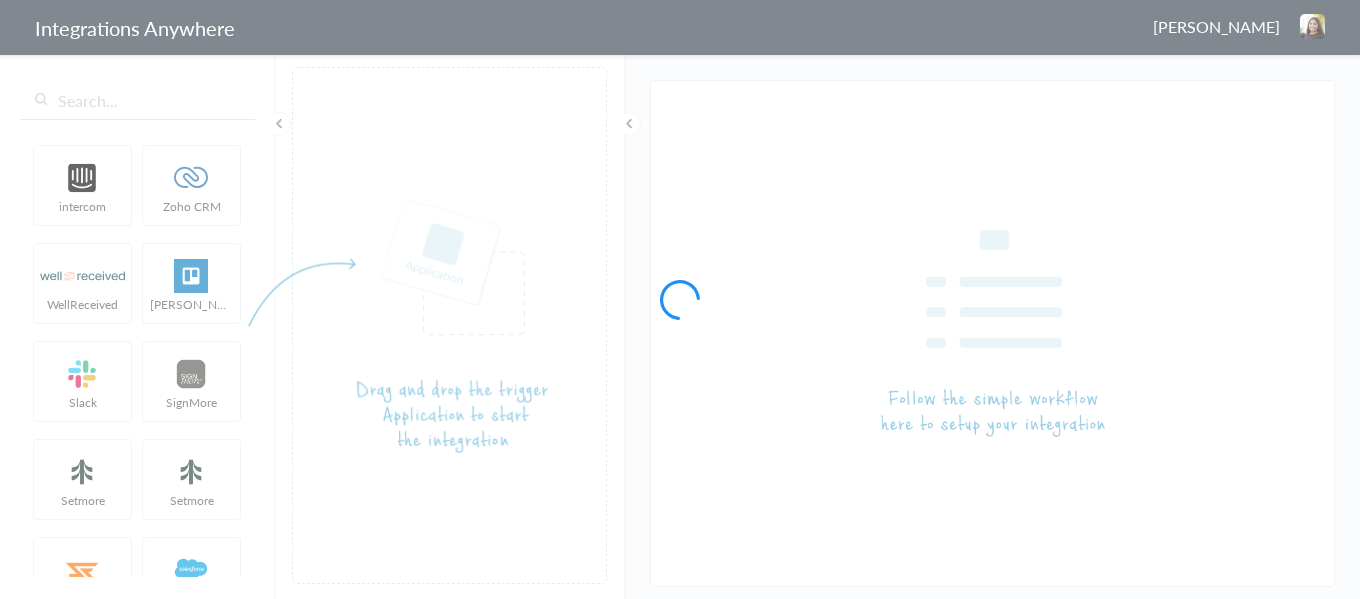 type on "AnswerConnect - Podio" 